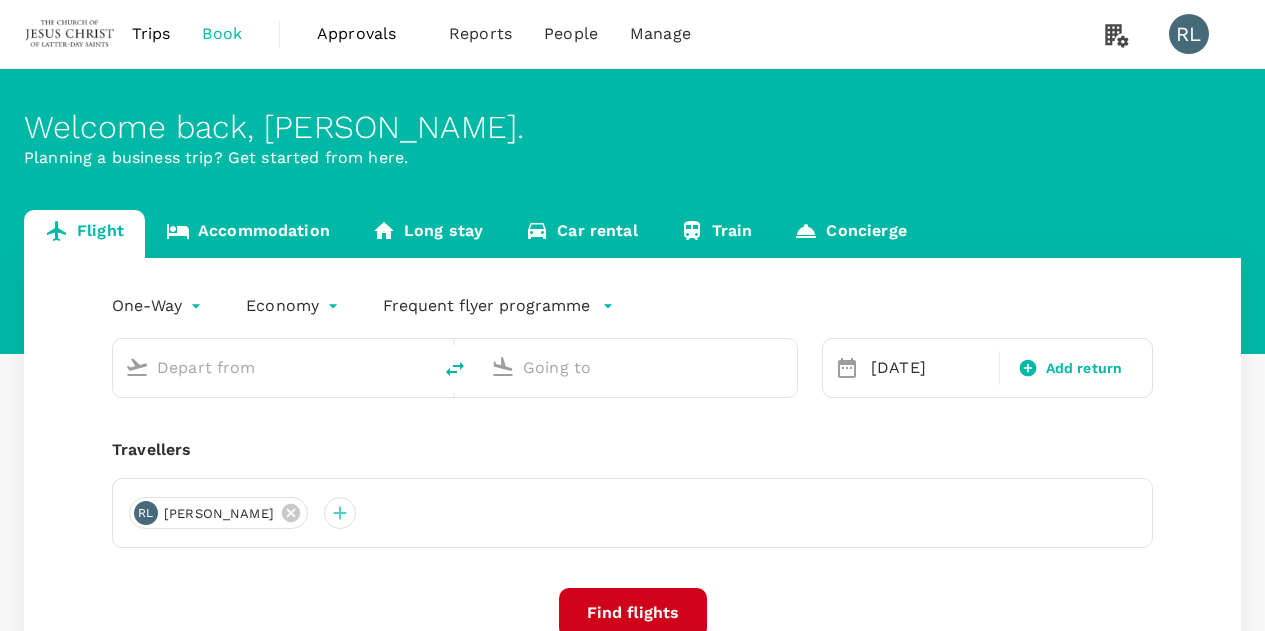 scroll, scrollTop: 0, scrollLeft: 0, axis: both 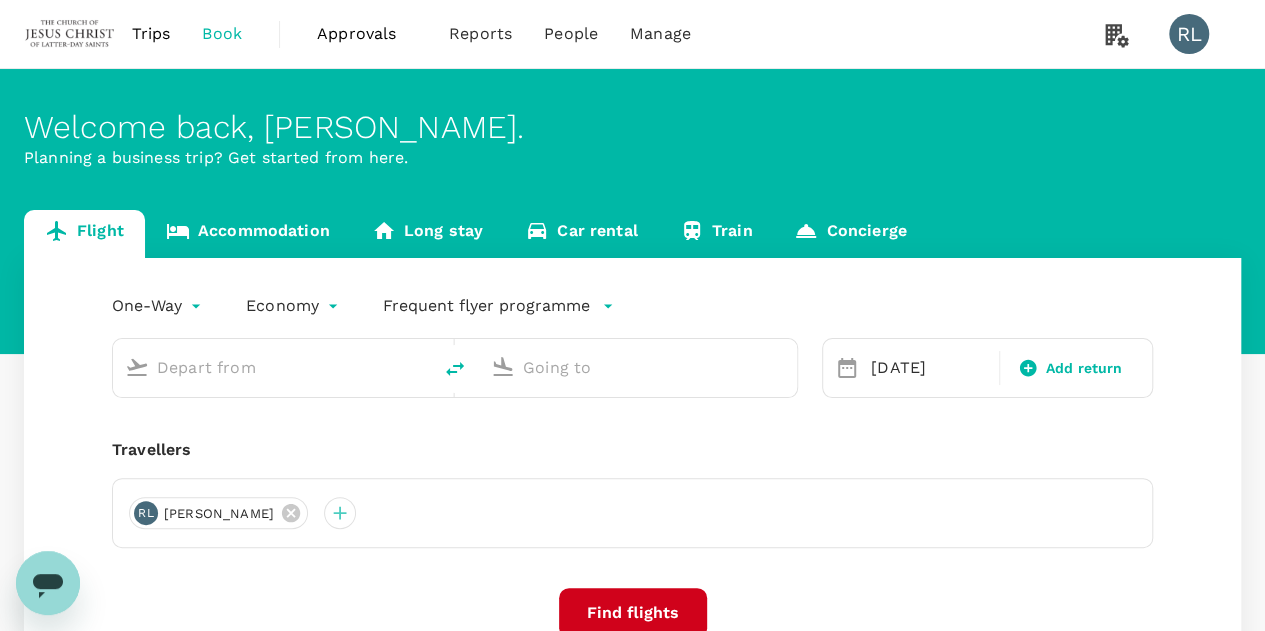 type on "Tawau (TWU)" 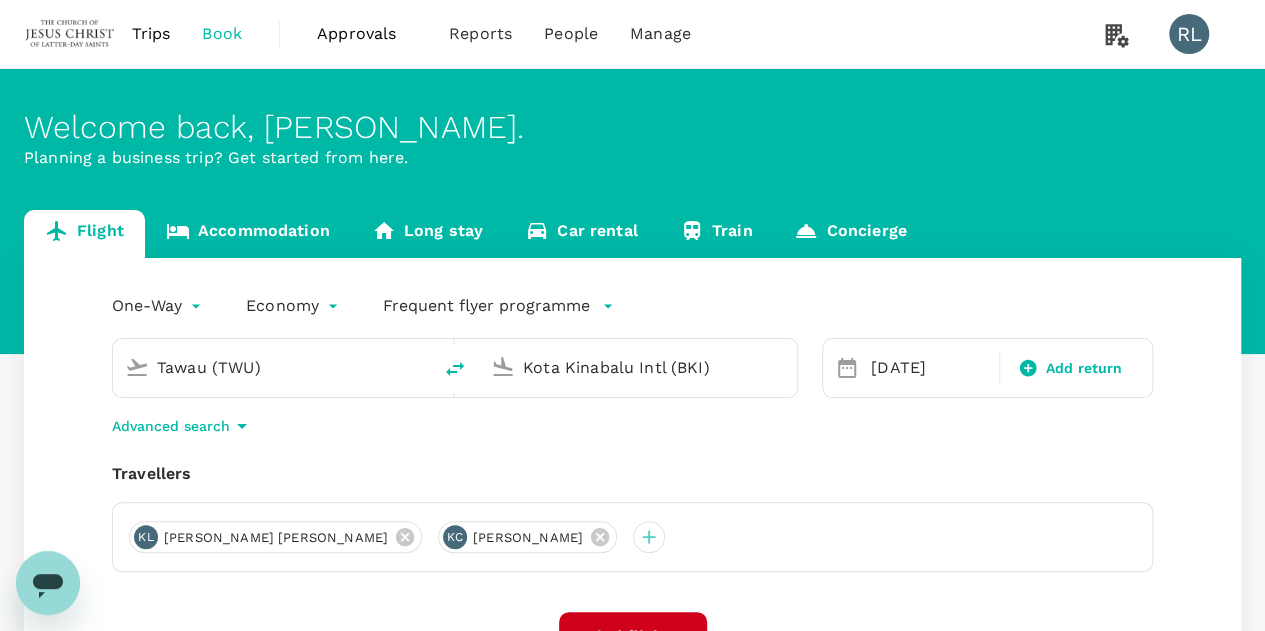 type 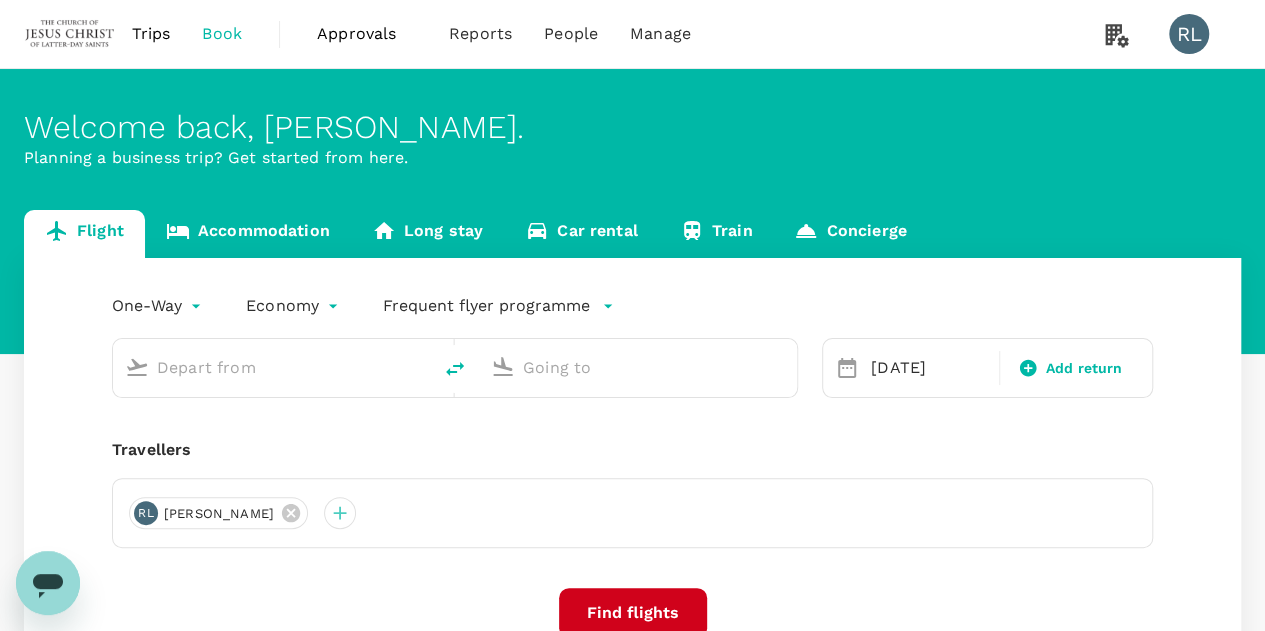 type on "Tawau (TWU)" 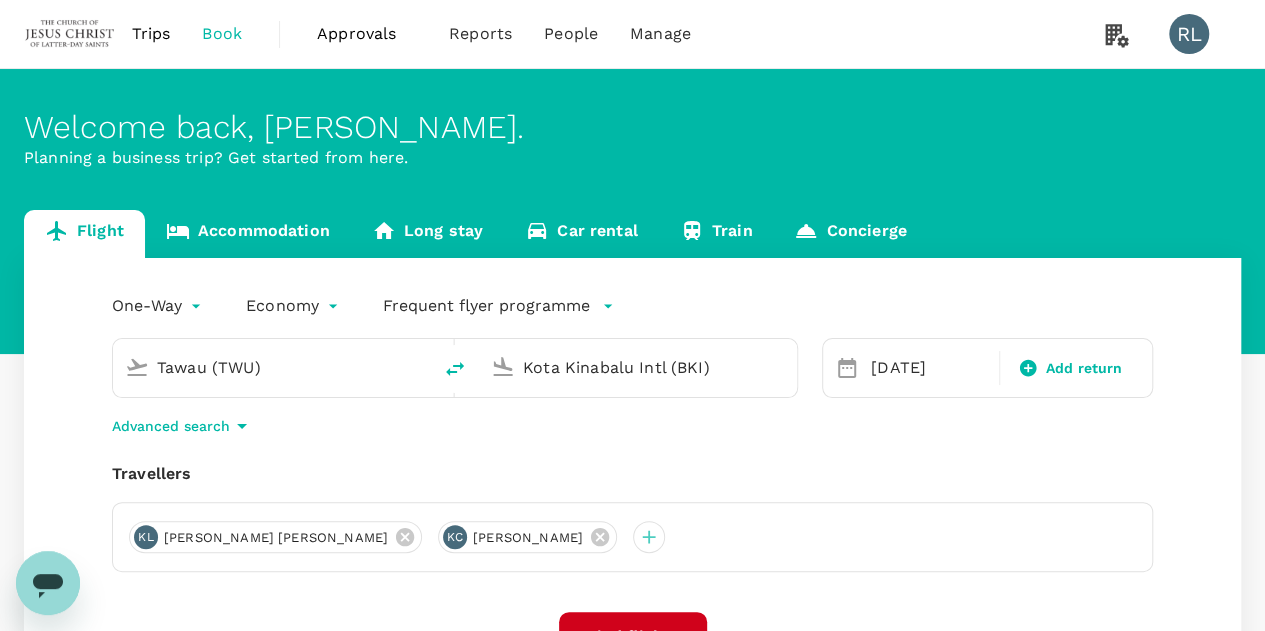click on "Trips" at bounding box center [151, 34] 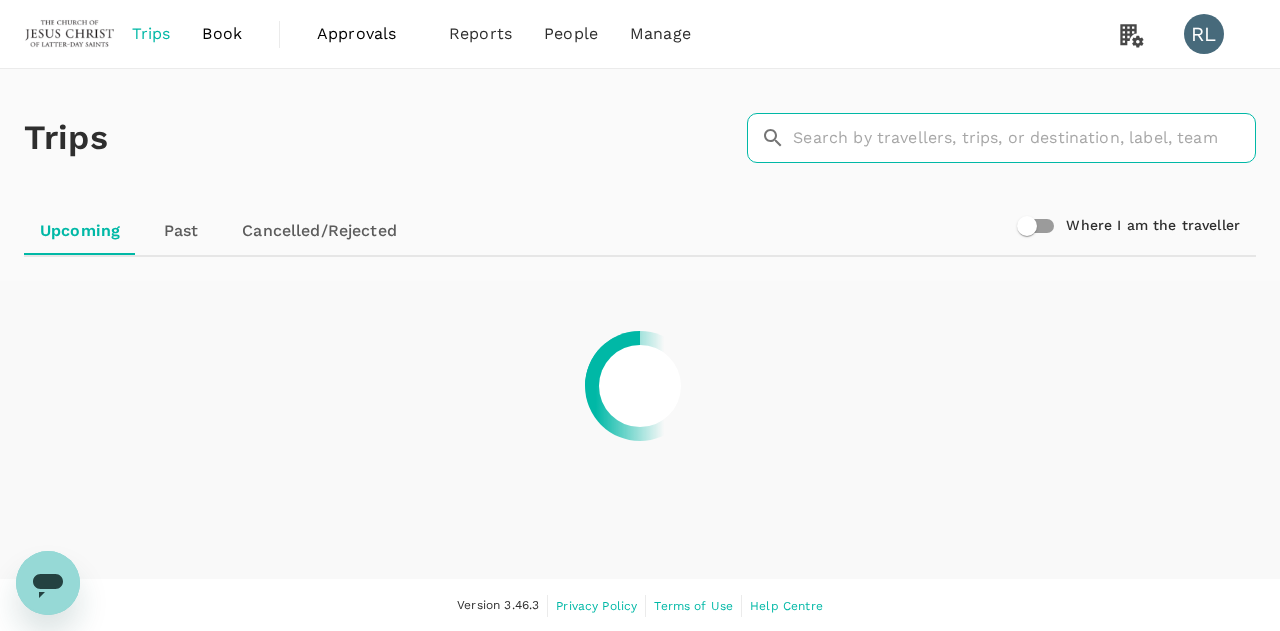 click at bounding box center (1024, 138) 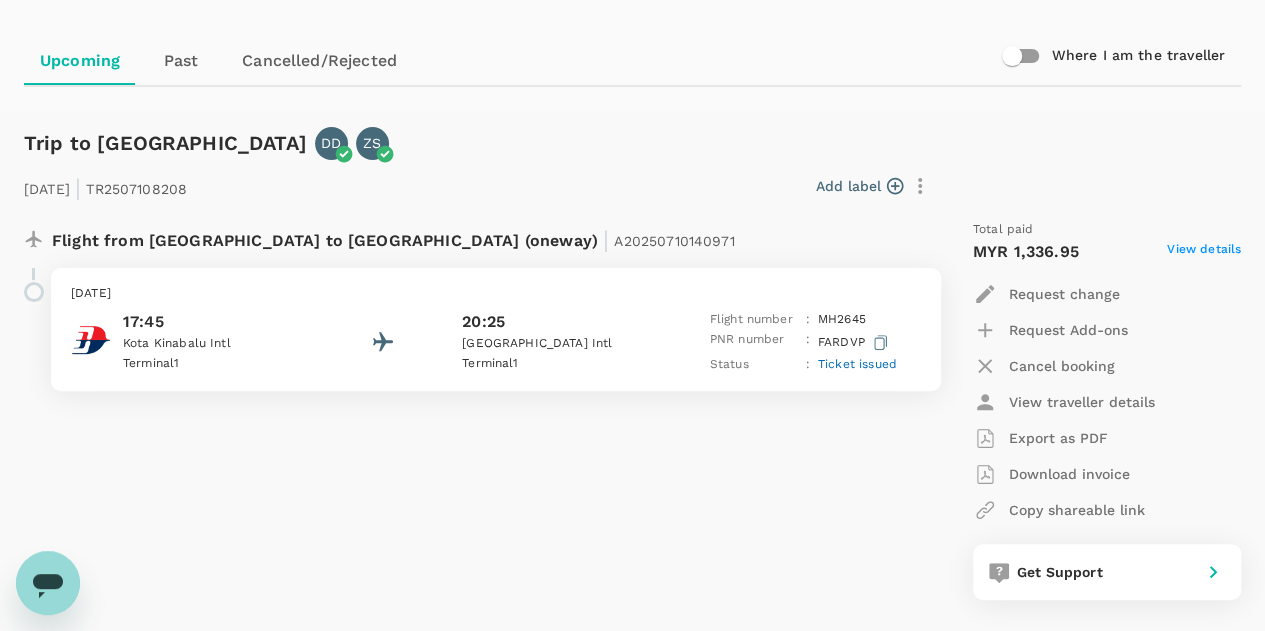 scroll, scrollTop: 200, scrollLeft: 0, axis: vertical 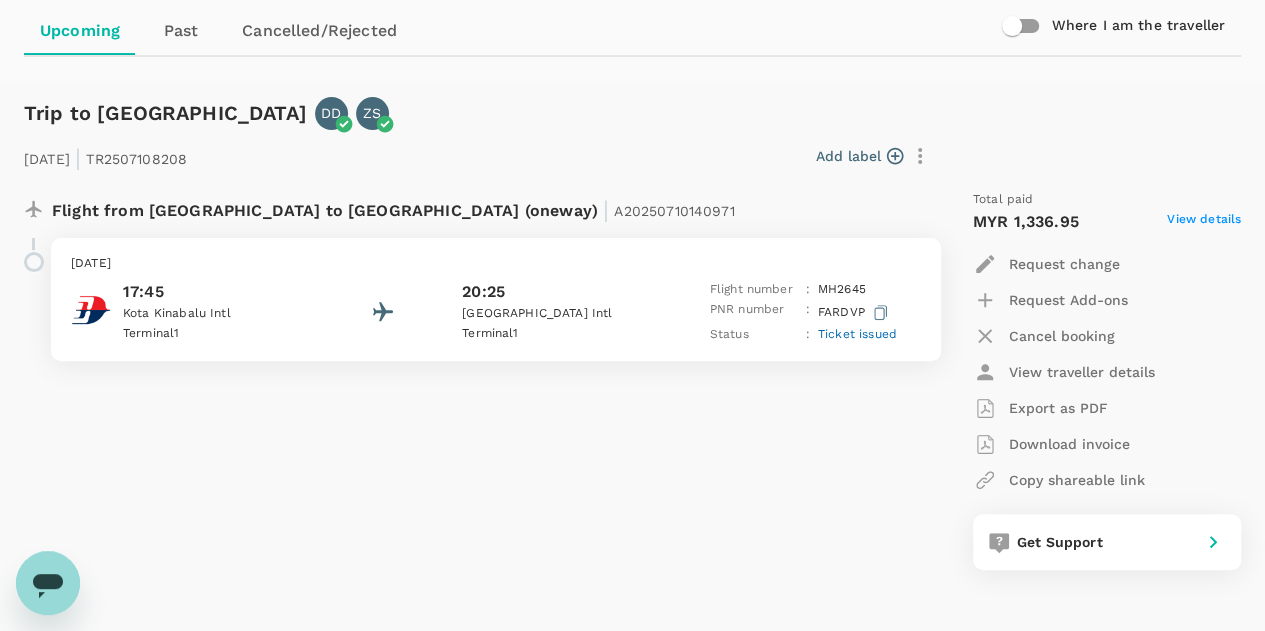 type on "[PERSON_NAME]" 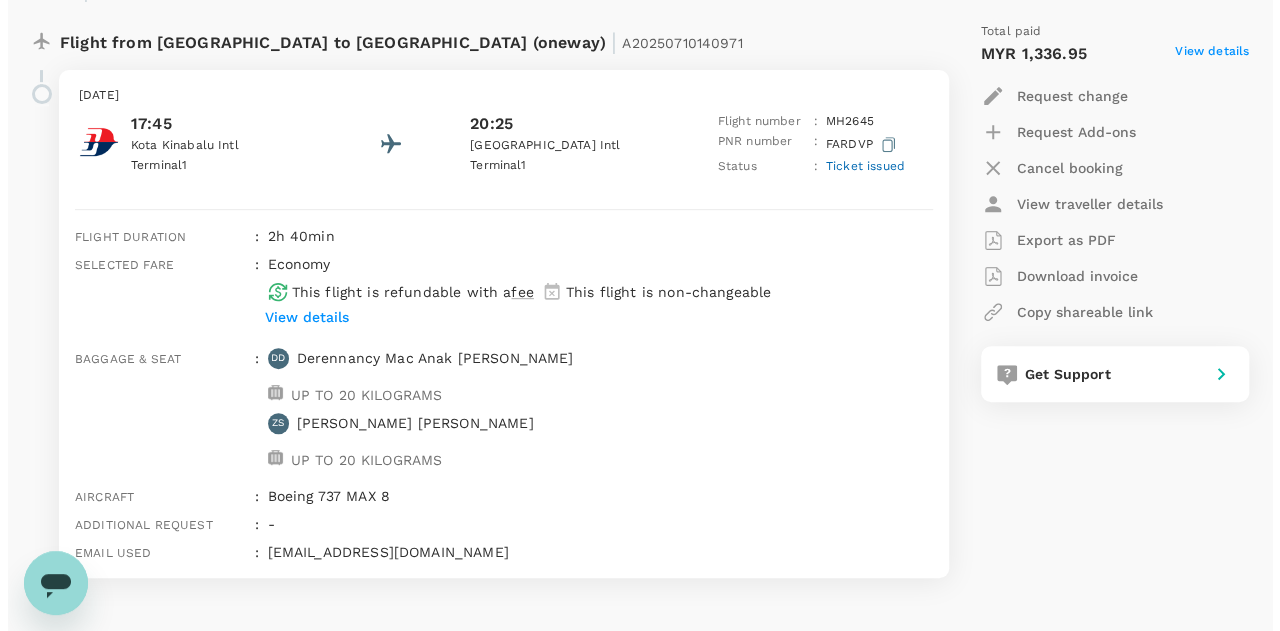 scroll, scrollTop: 400, scrollLeft: 0, axis: vertical 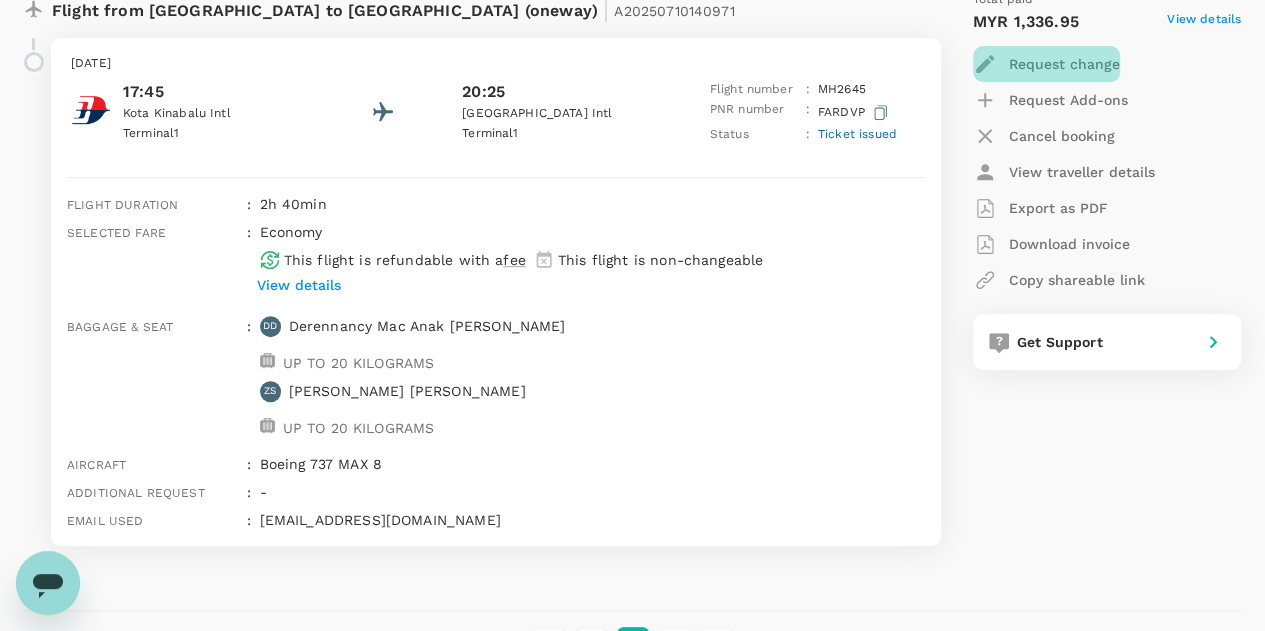 click on "Request change" at bounding box center (1064, 64) 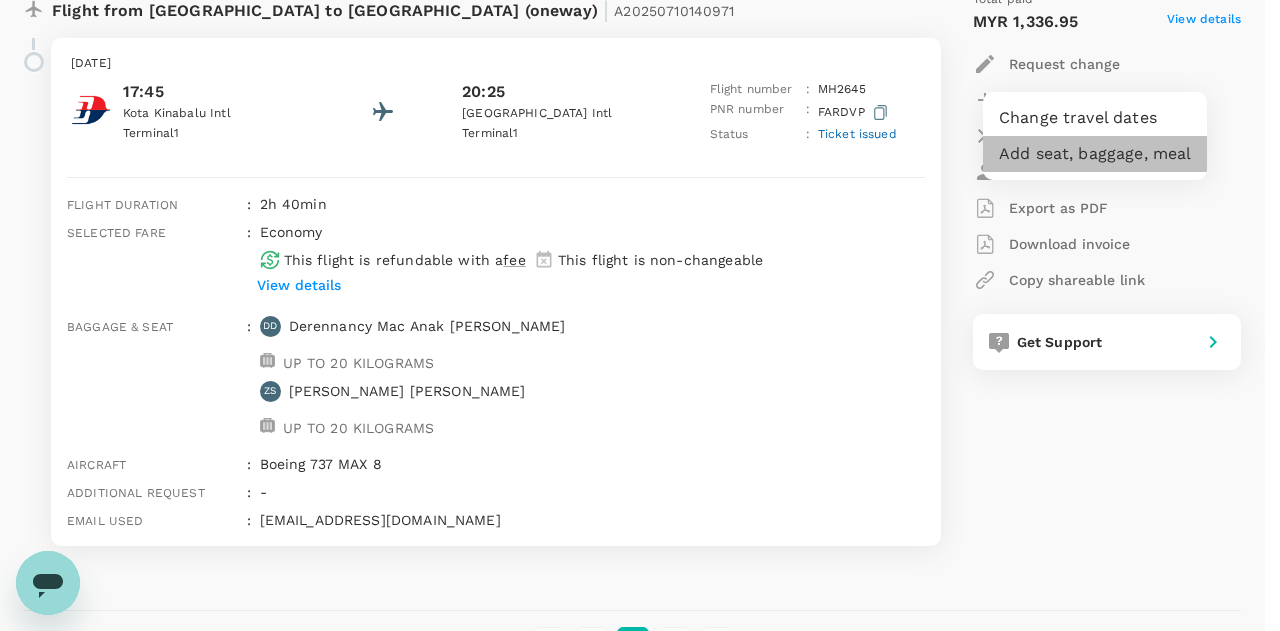 click on "Add seat, baggage, meal" at bounding box center [1095, 154] 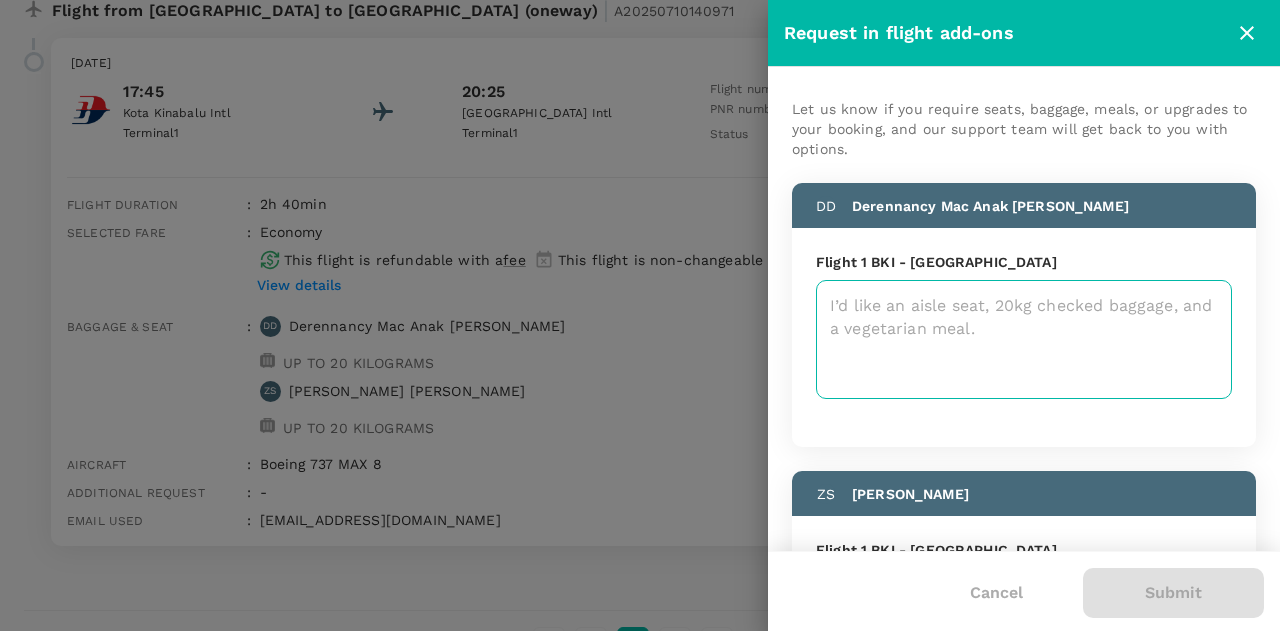 click at bounding box center (1024, 339) 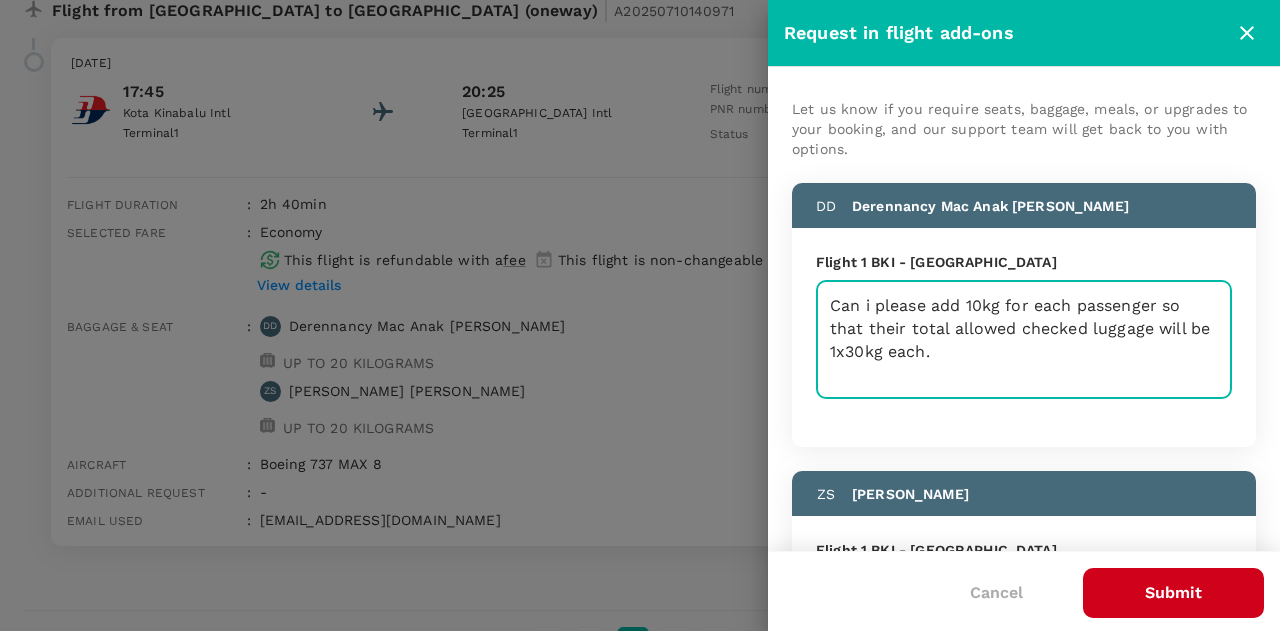 click on "Can i please add 10kg for each passenger so that their total allowed checked luggage will be 1x30kg each." at bounding box center [1024, 339] 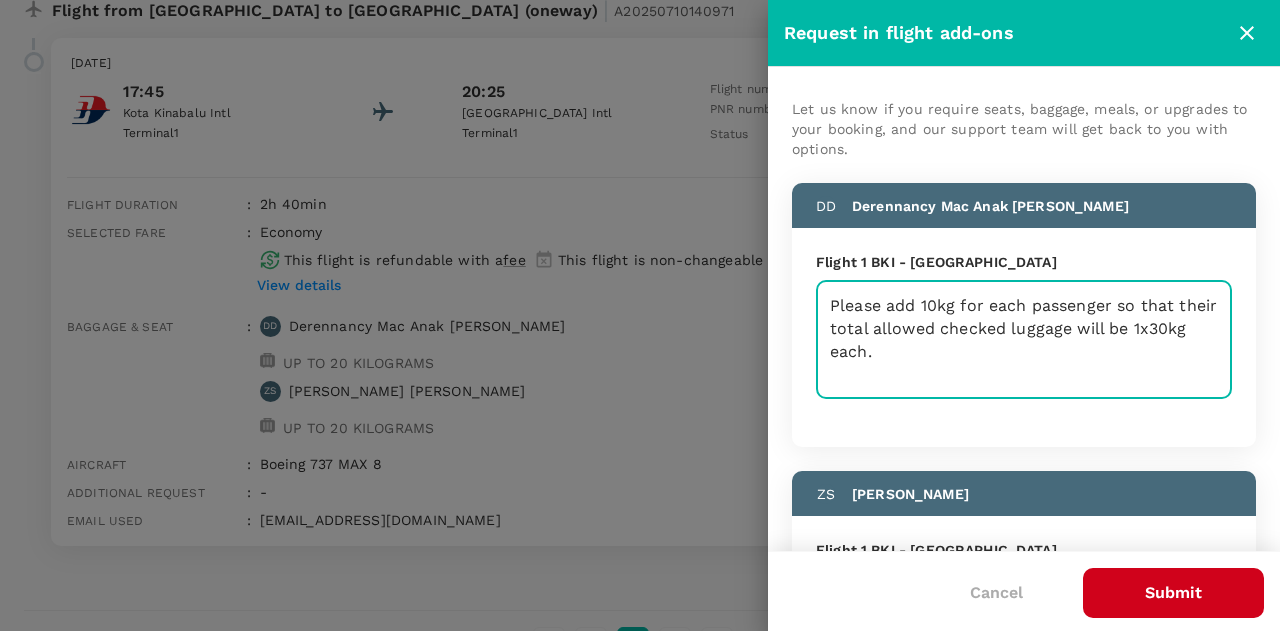 click on "Please add 10kg for each passenger so that their total allowed checked luggage will be 1x30kg each." at bounding box center (1024, 339) 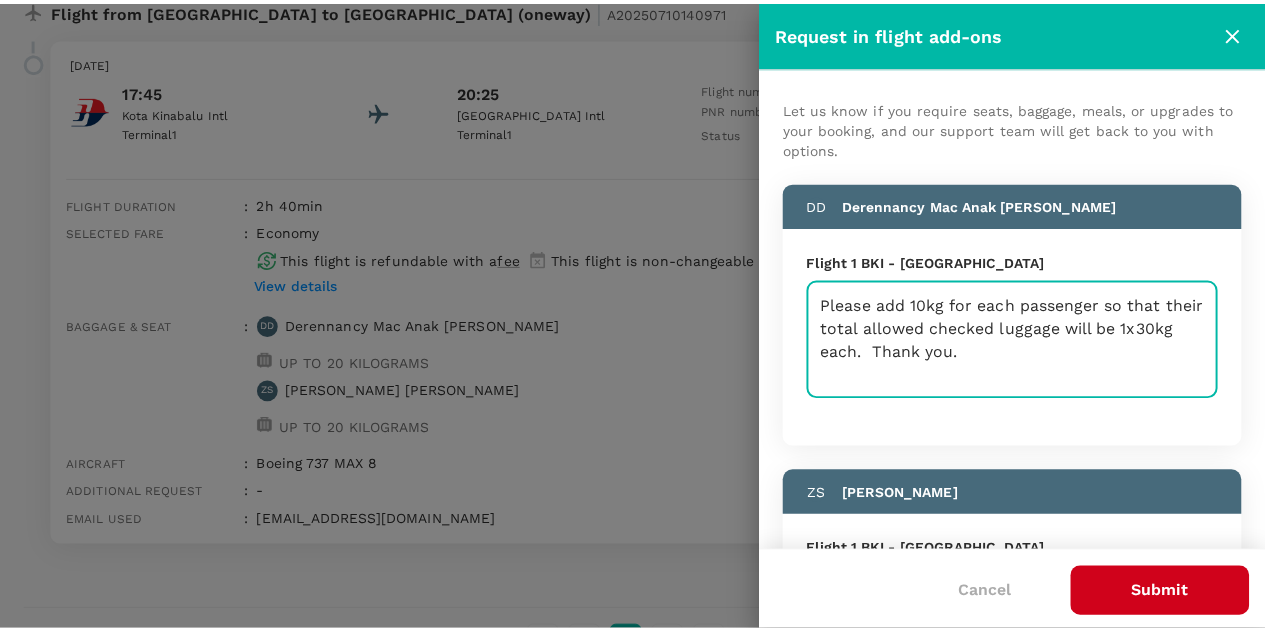 scroll, scrollTop: 100, scrollLeft: 0, axis: vertical 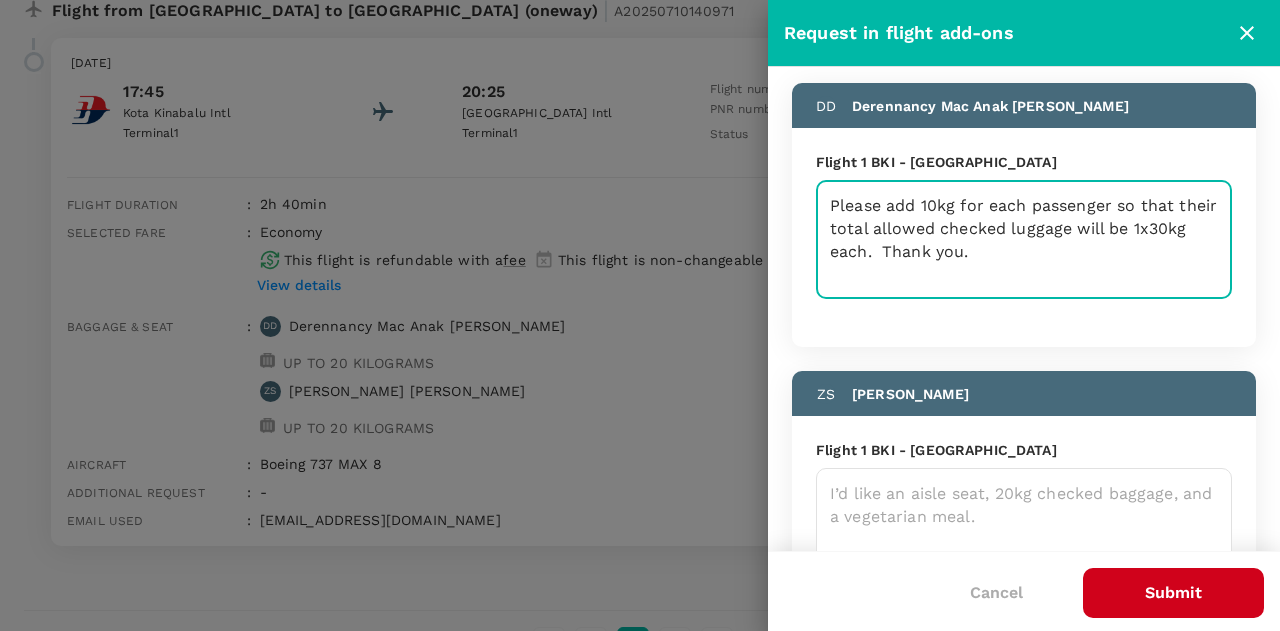click on "Please add 10kg for each passenger so that their total allowed checked luggage will be 1x30kg each.  Thank you." at bounding box center [1024, 239] 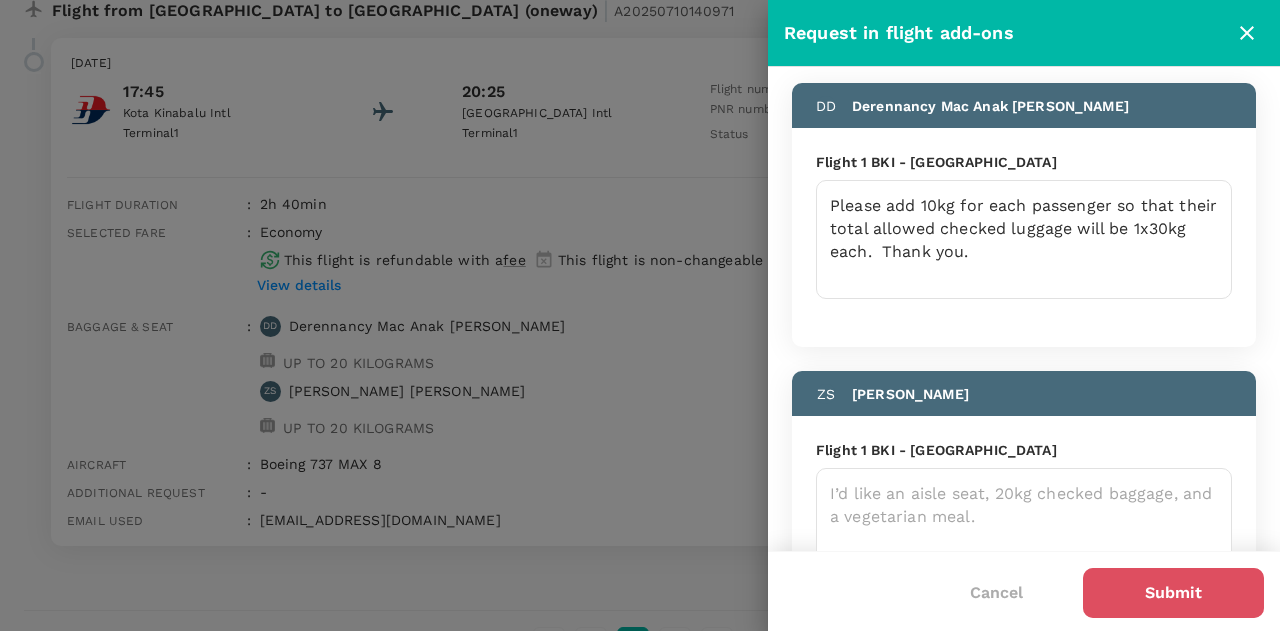 click on "Submit" at bounding box center (1173, 593) 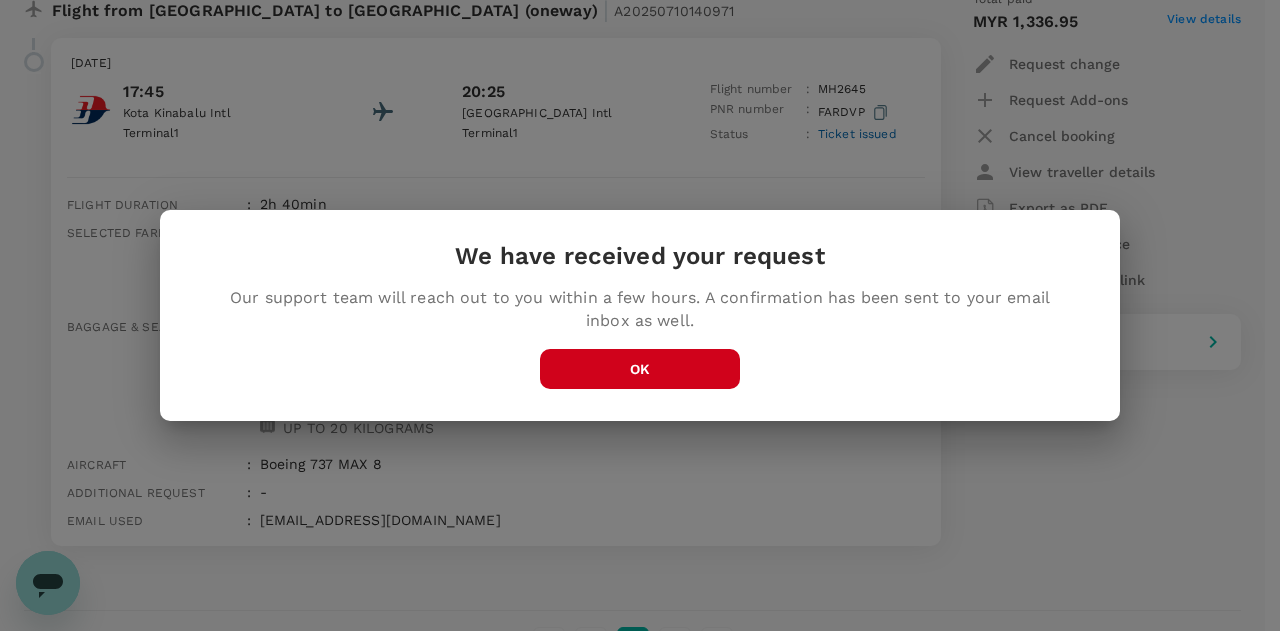 click on "OK" at bounding box center [640, 369] 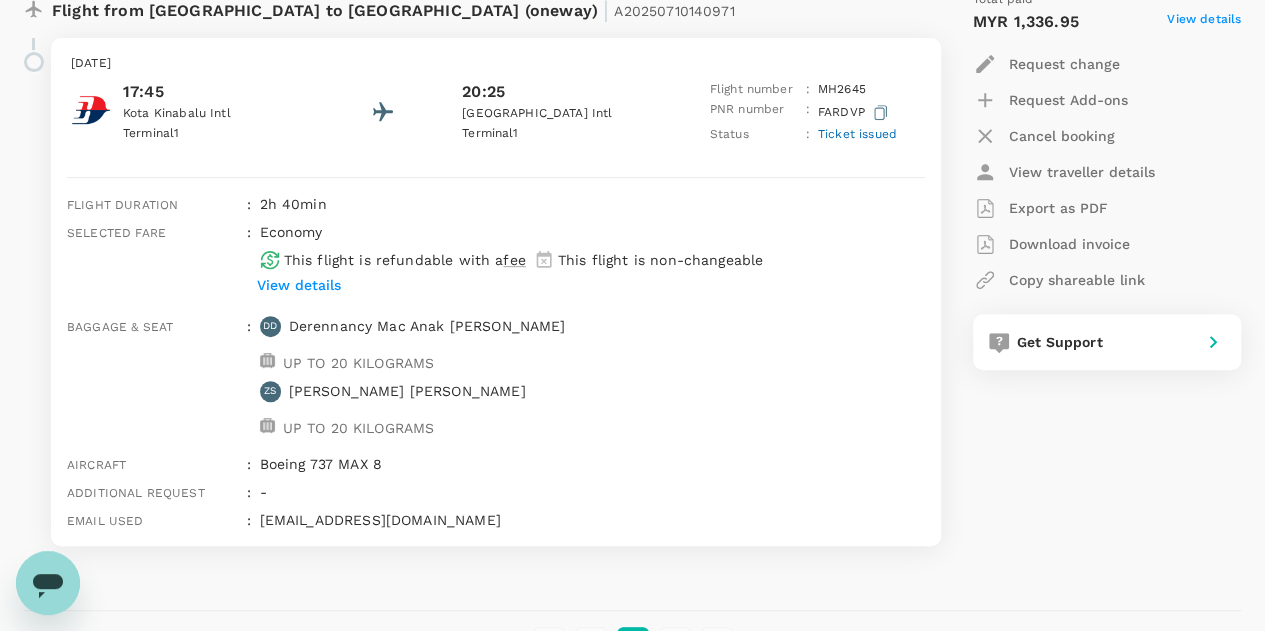 scroll, scrollTop: 300, scrollLeft: 0, axis: vertical 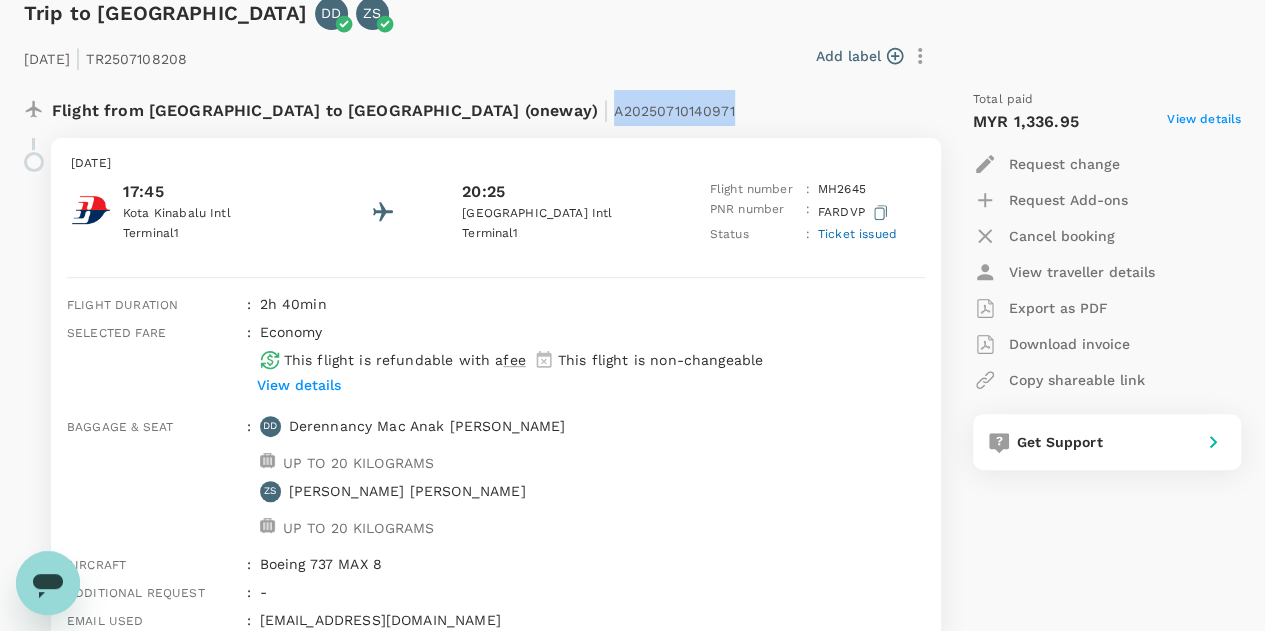 drag, startPoint x: 532, startPoint y: 115, endPoint x: 407, endPoint y: 120, distance: 125.09996 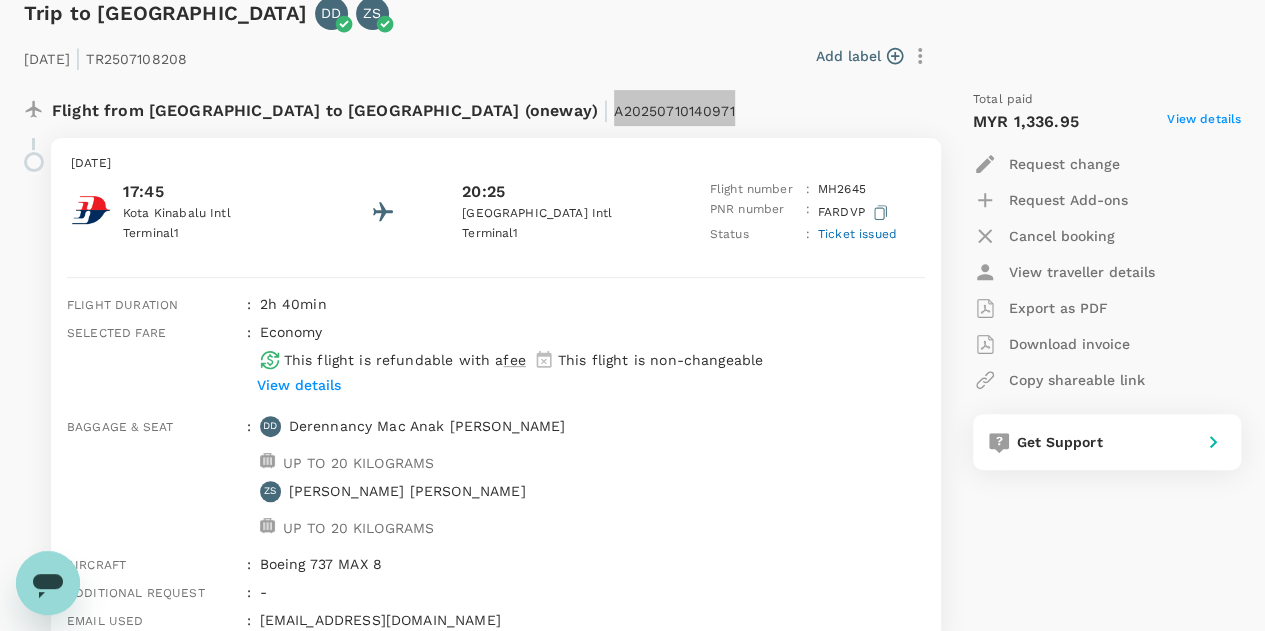 click 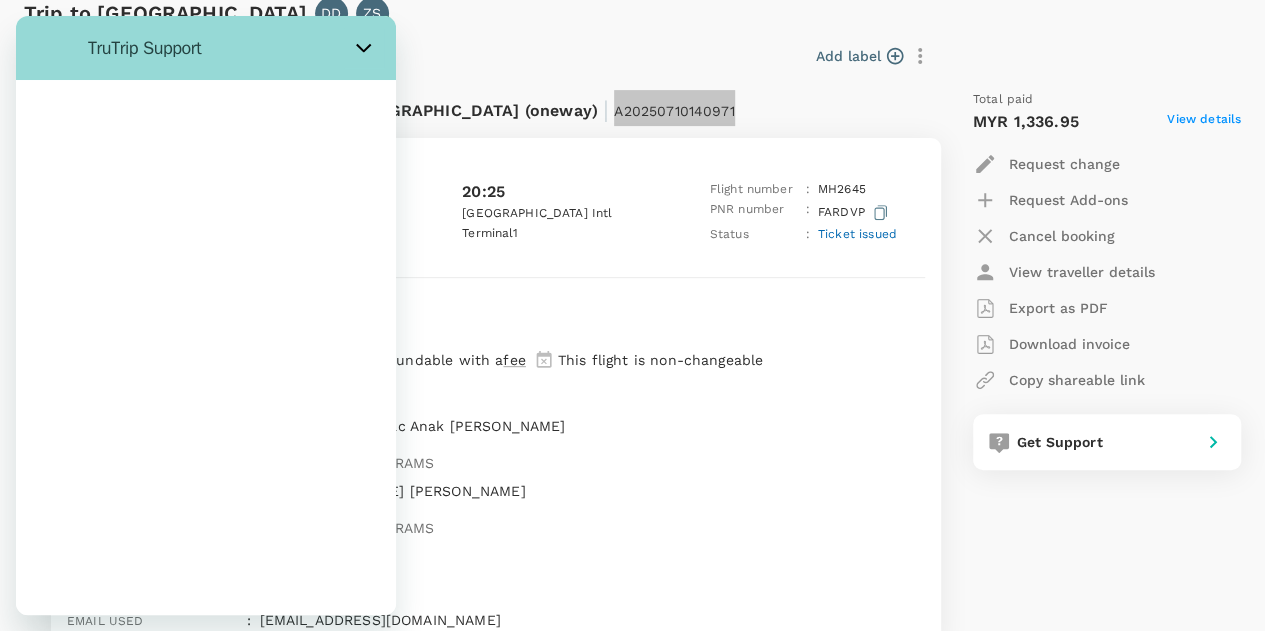 scroll, scrollTop: 0, scrollLeft: 0, axis: both 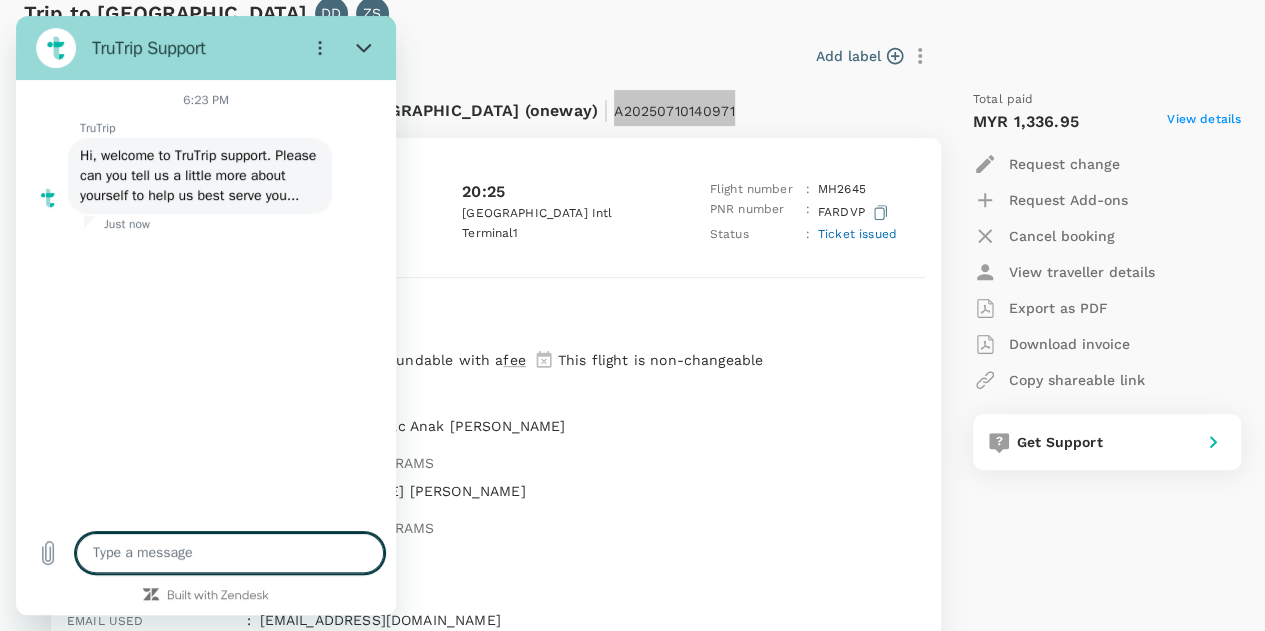 type on "x" 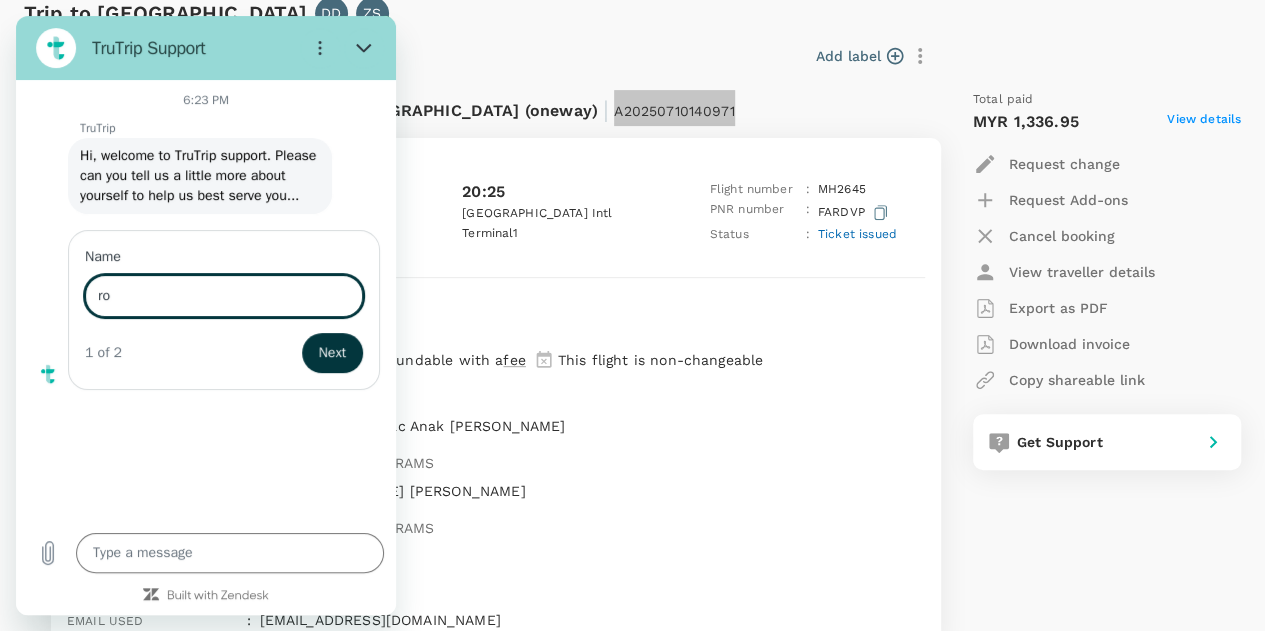 type on "r" 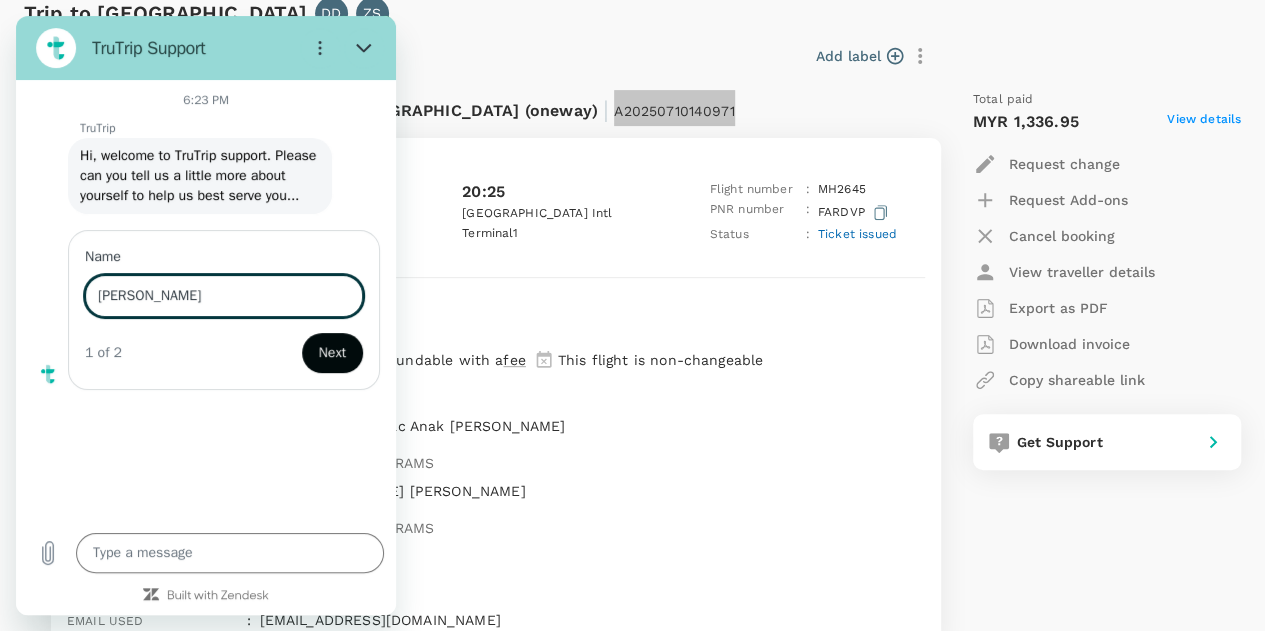 type on "[PERSON_NAME]" 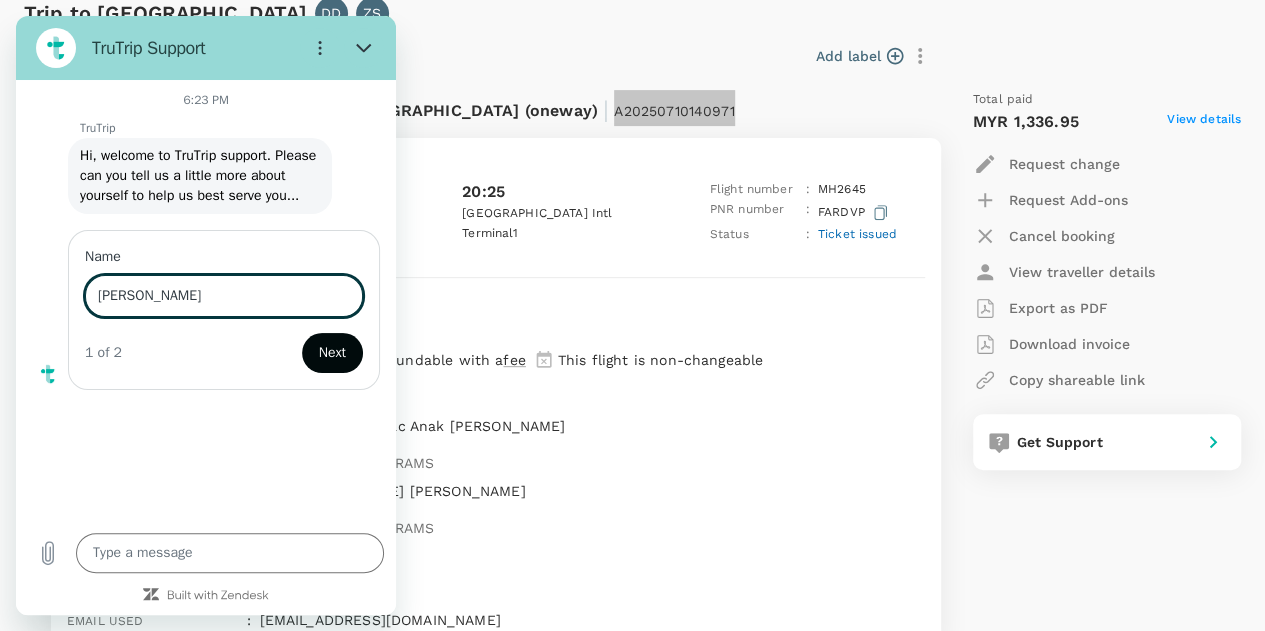 type on "x" 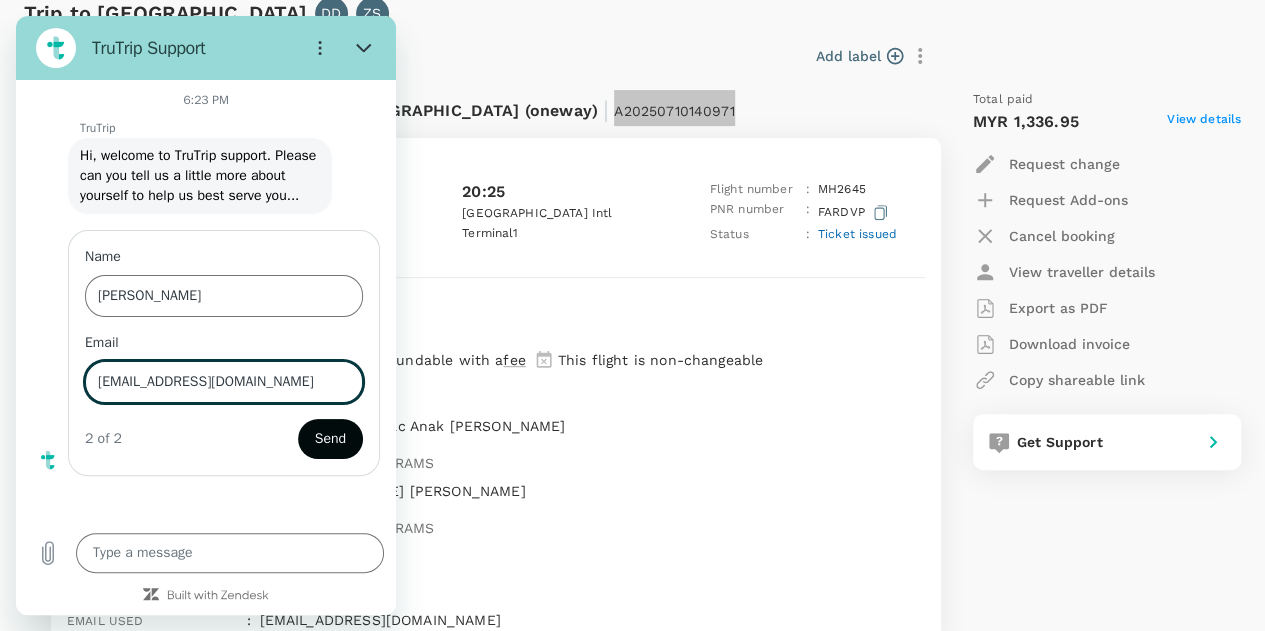 type on "[EMAIL_ADDRESS][DOMAIN_NAME]" 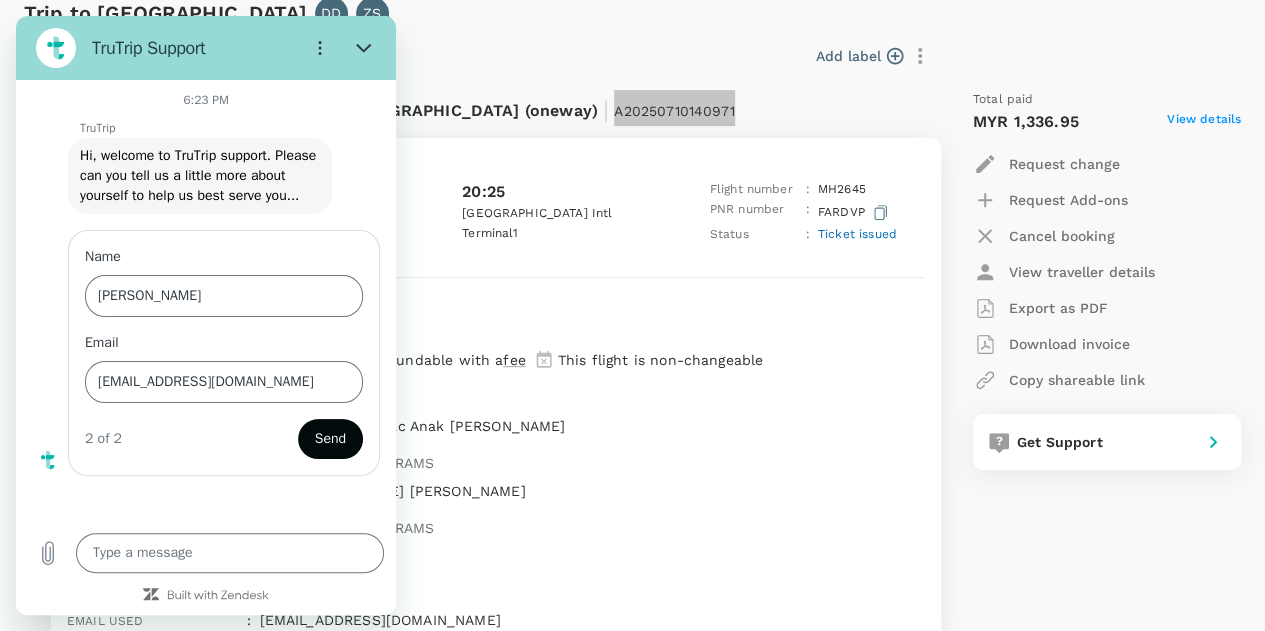 click on "Send" at bounding box center (330, 439) 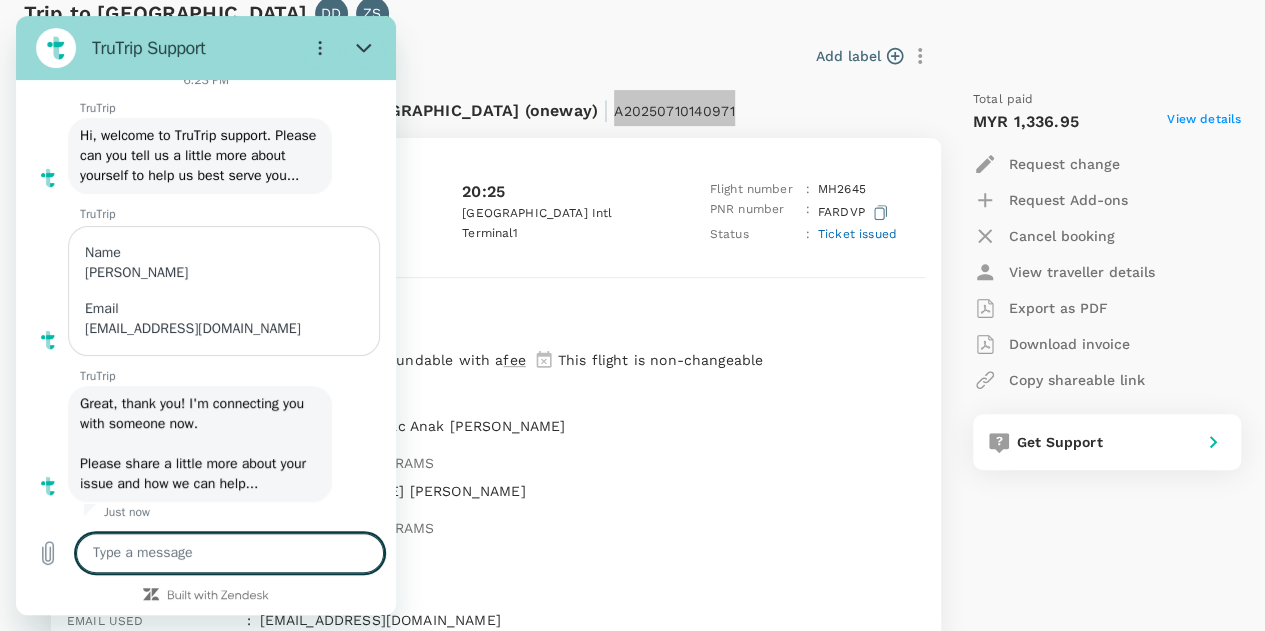 scroll, scrollTop: 43, scrollLeft: 0, axis: vertical 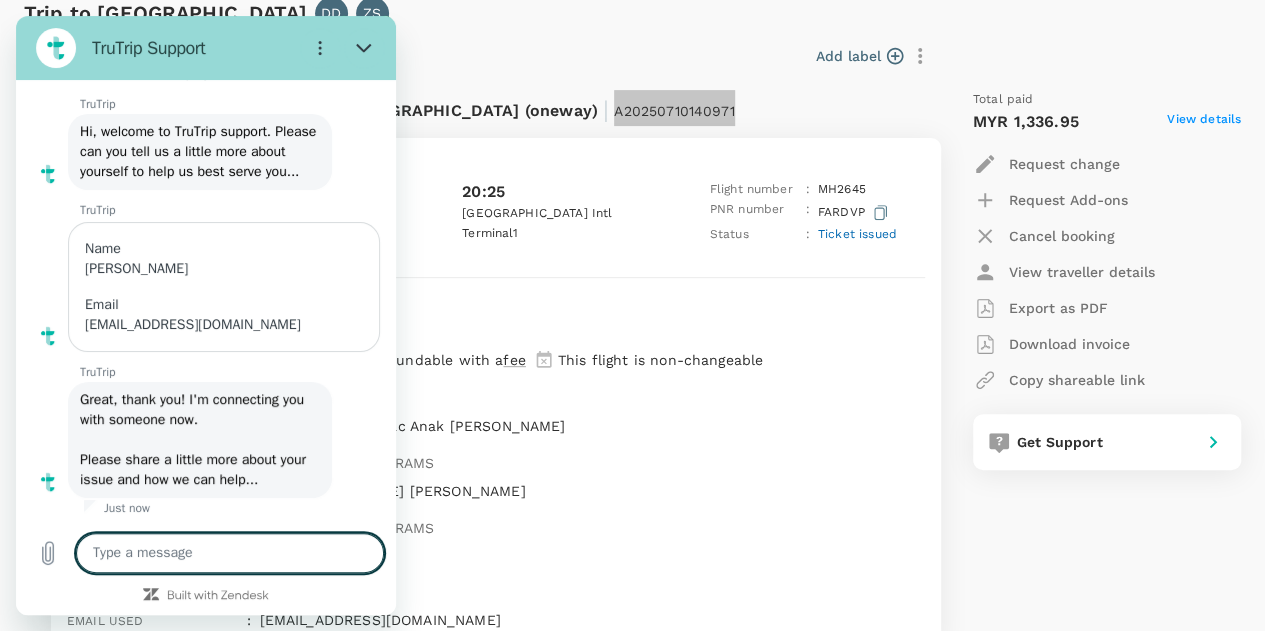 click at bounding box center (230, 553) 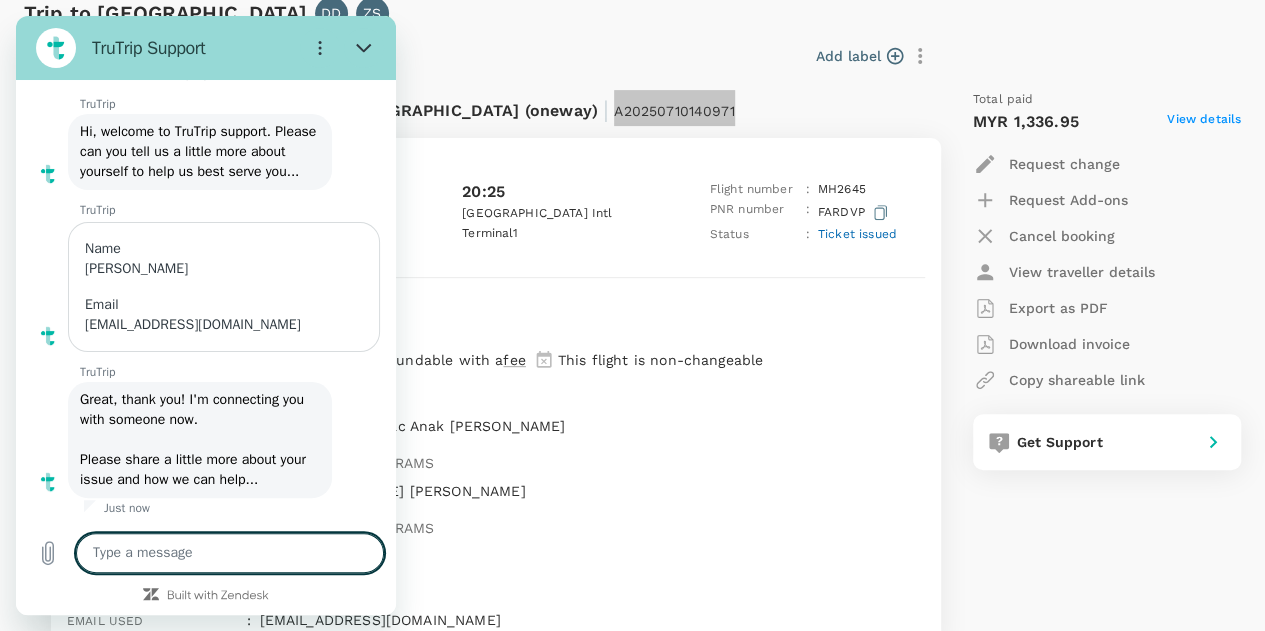 type on "I" 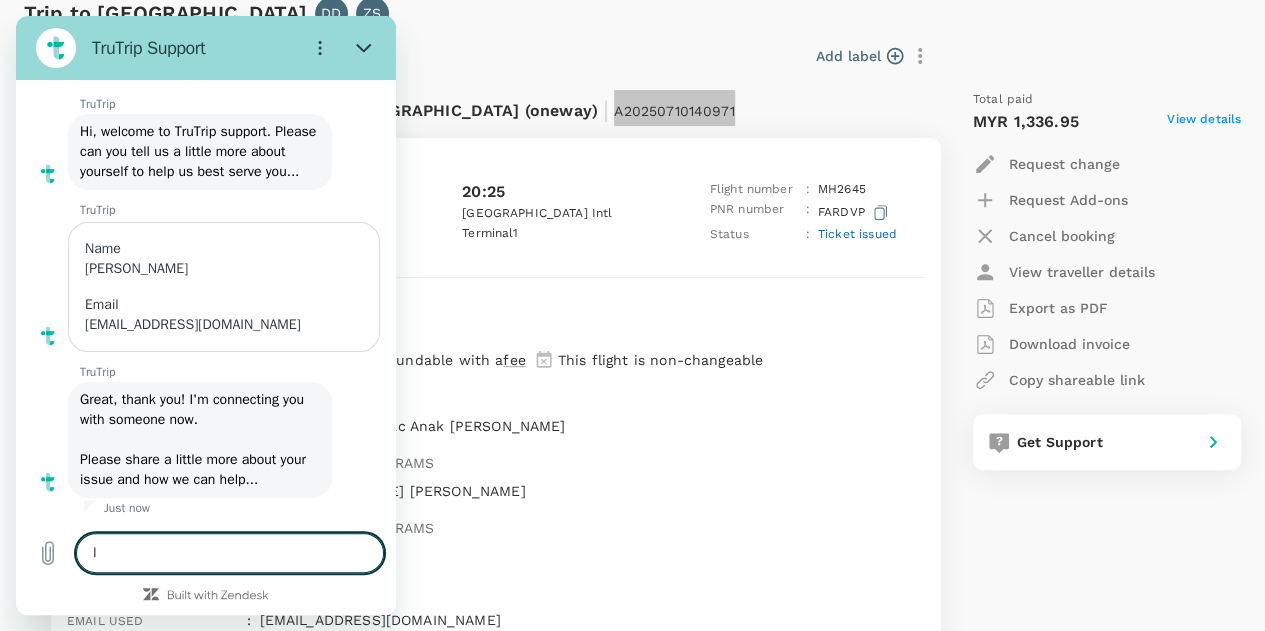 type on "I" 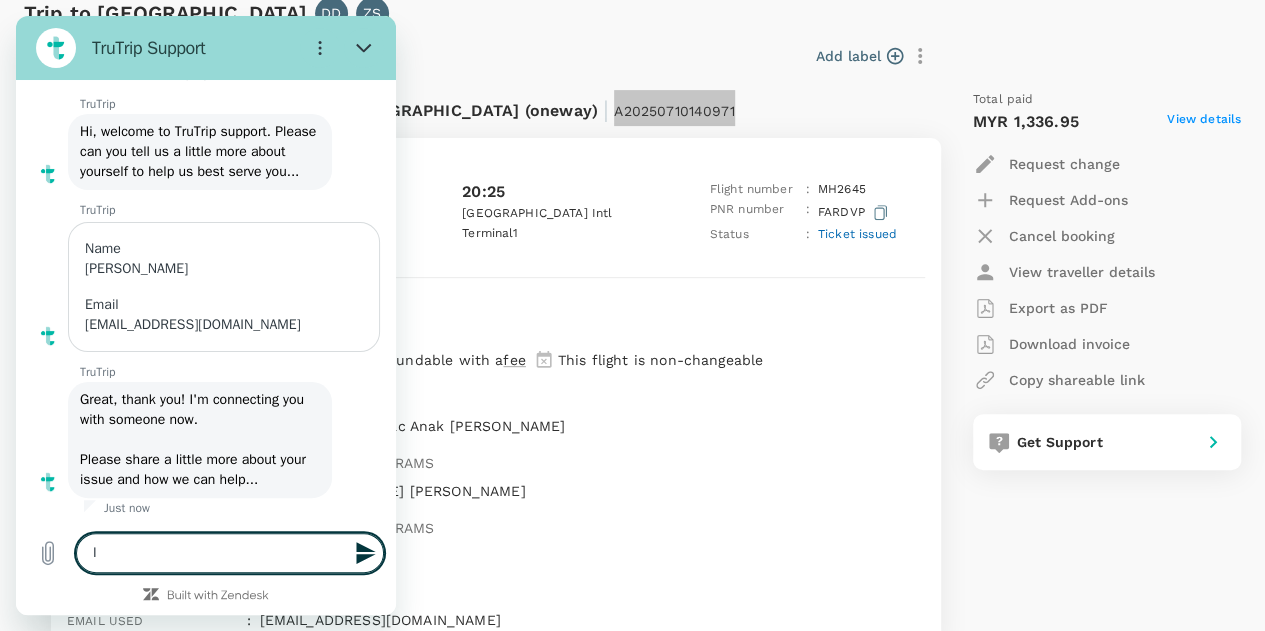 type on "I j" 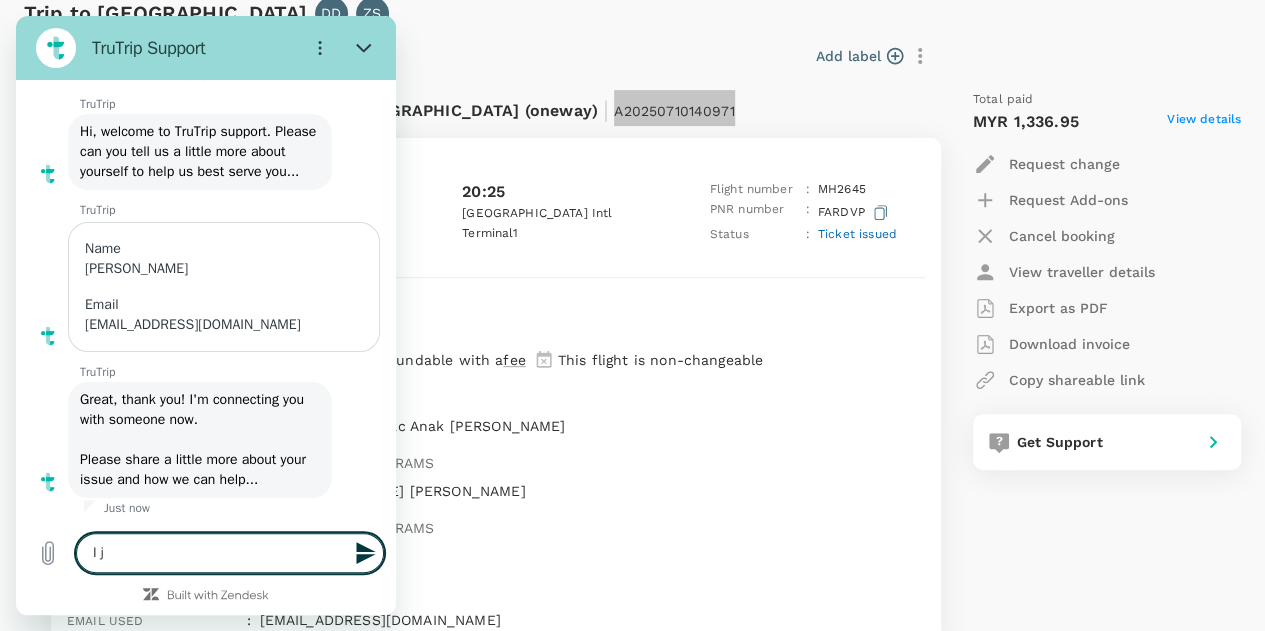 type on "I ju" 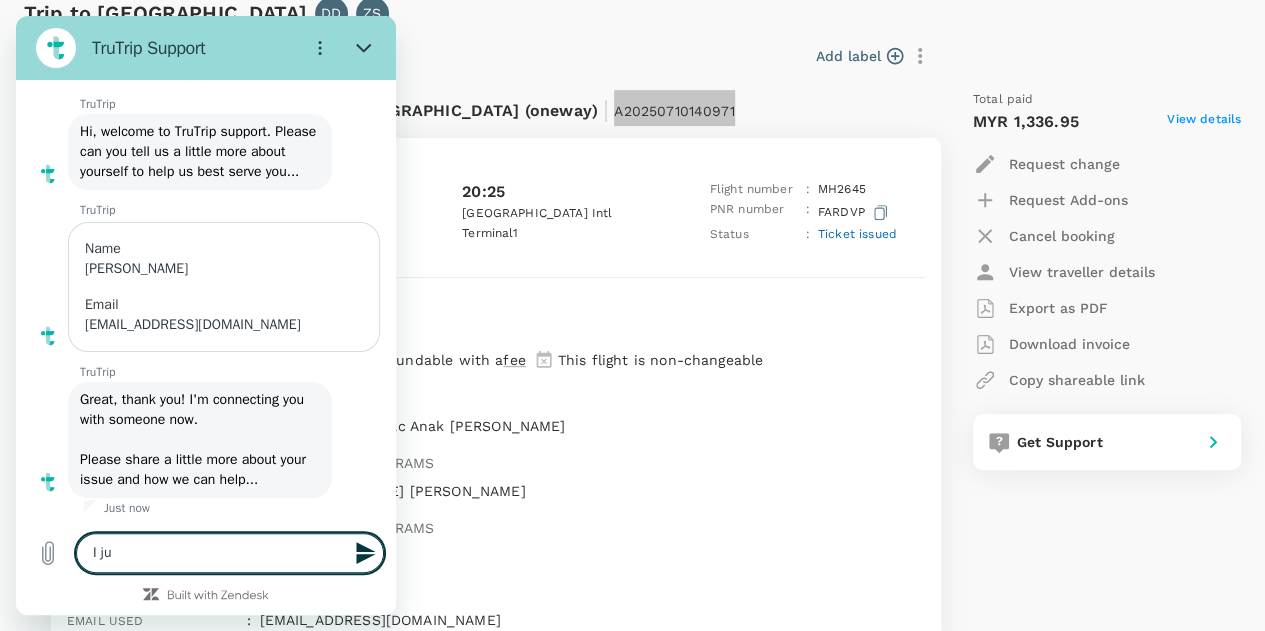 type on "I jus" 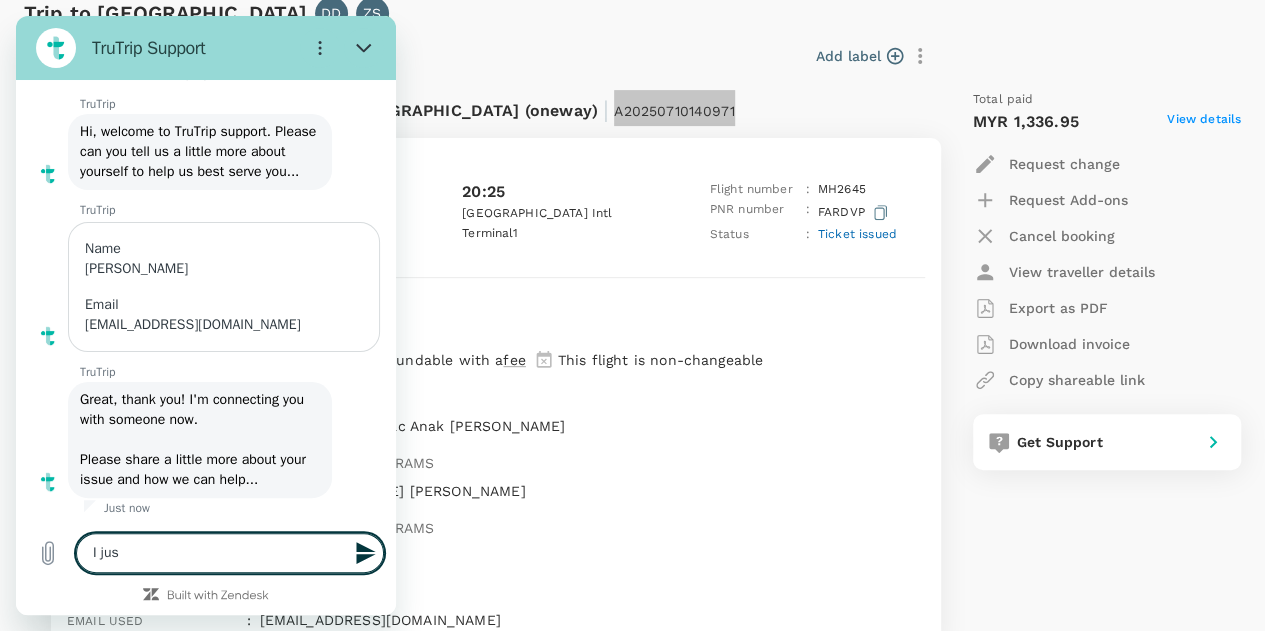type on "I just" 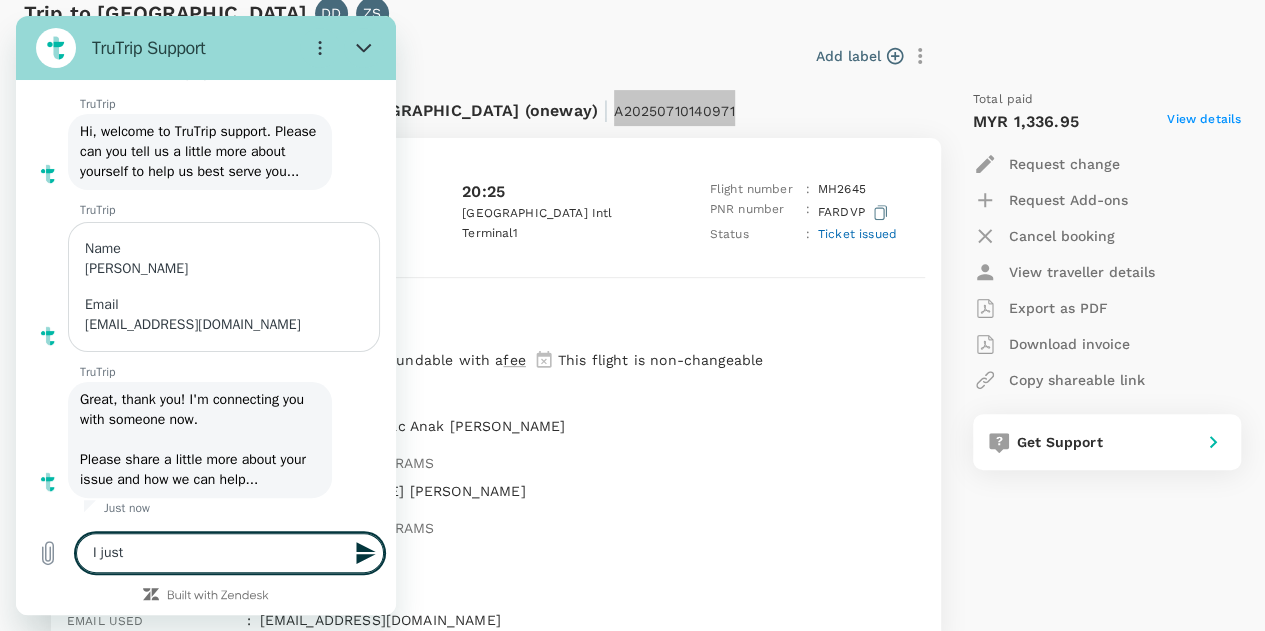 type on "I just" 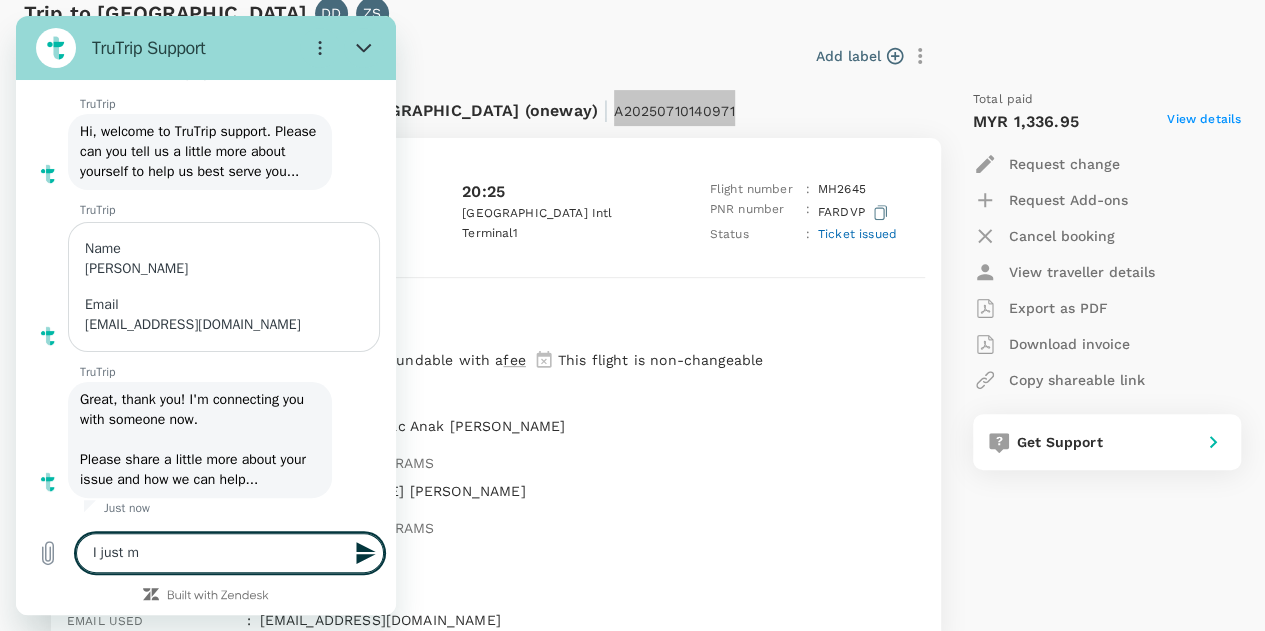 type on "I just ma" 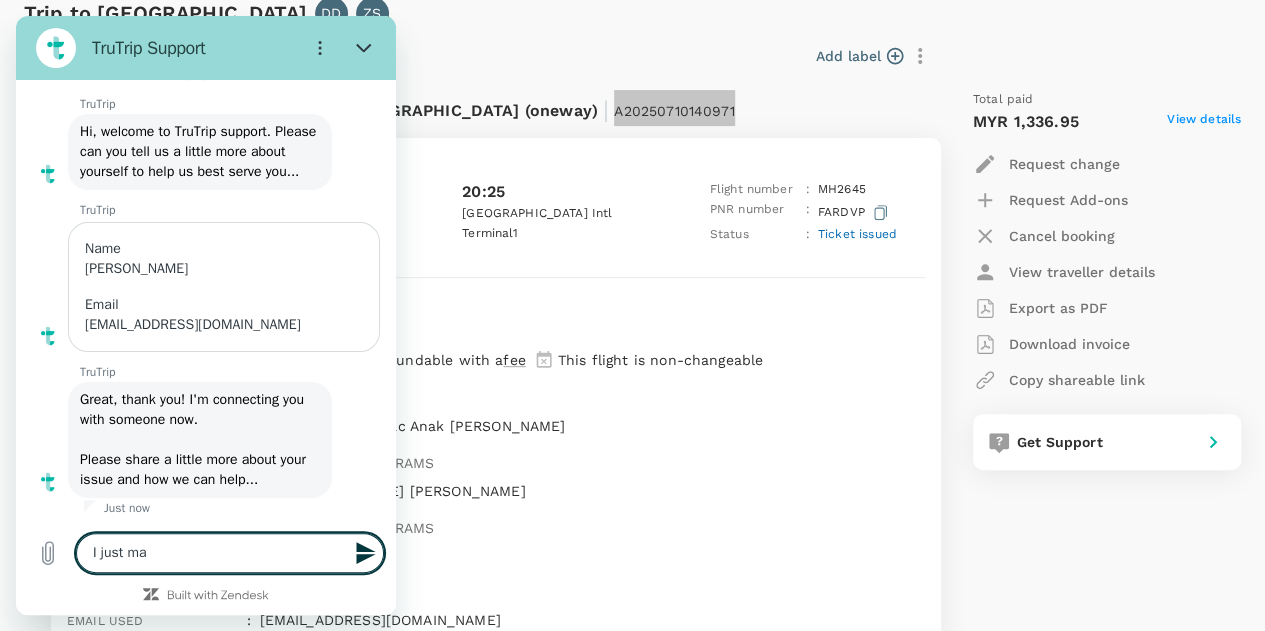 type on "I just mad" 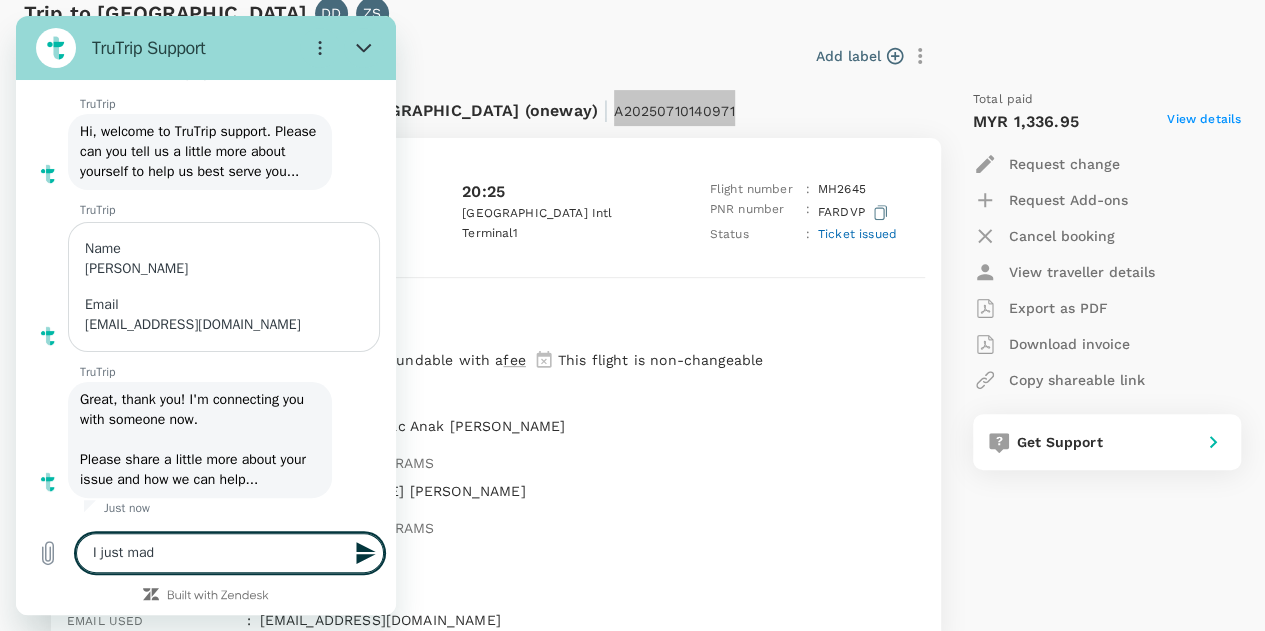 type on "I just made" 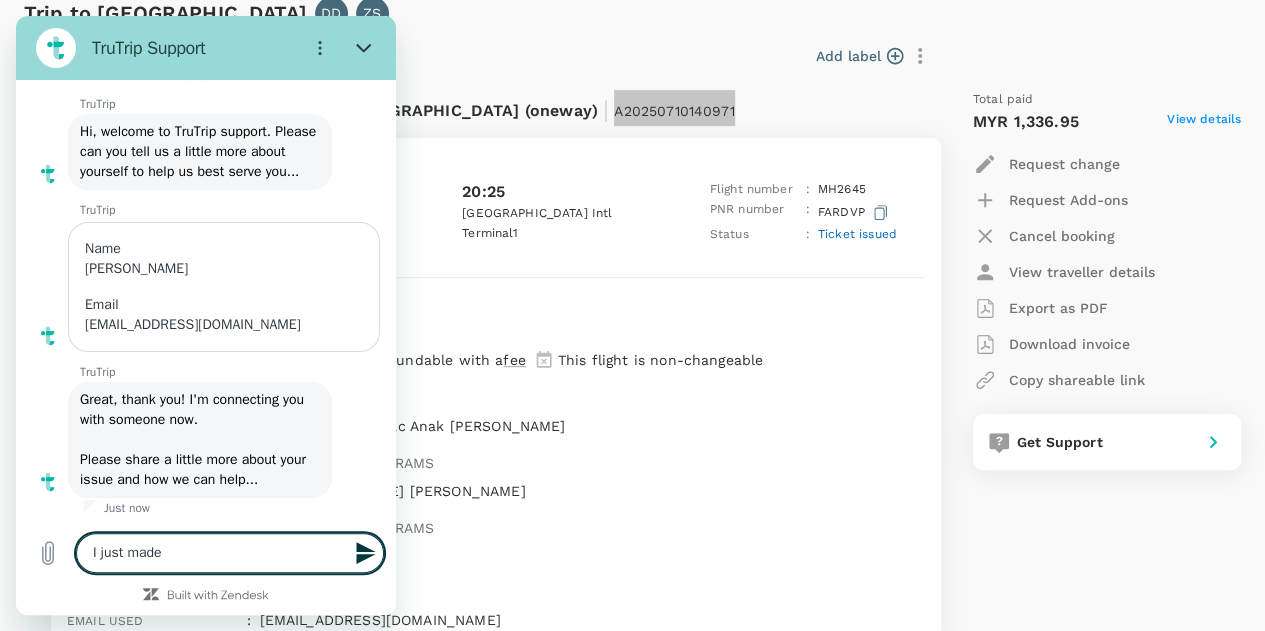 type on "I just madea" 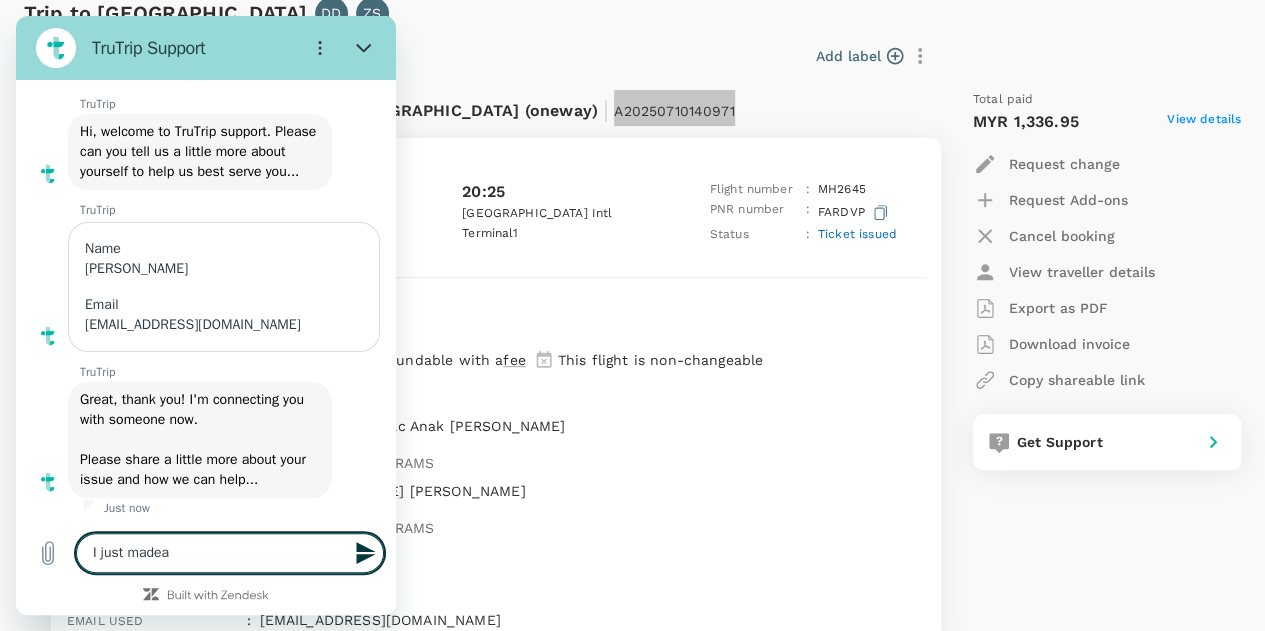 type on "I just madea" 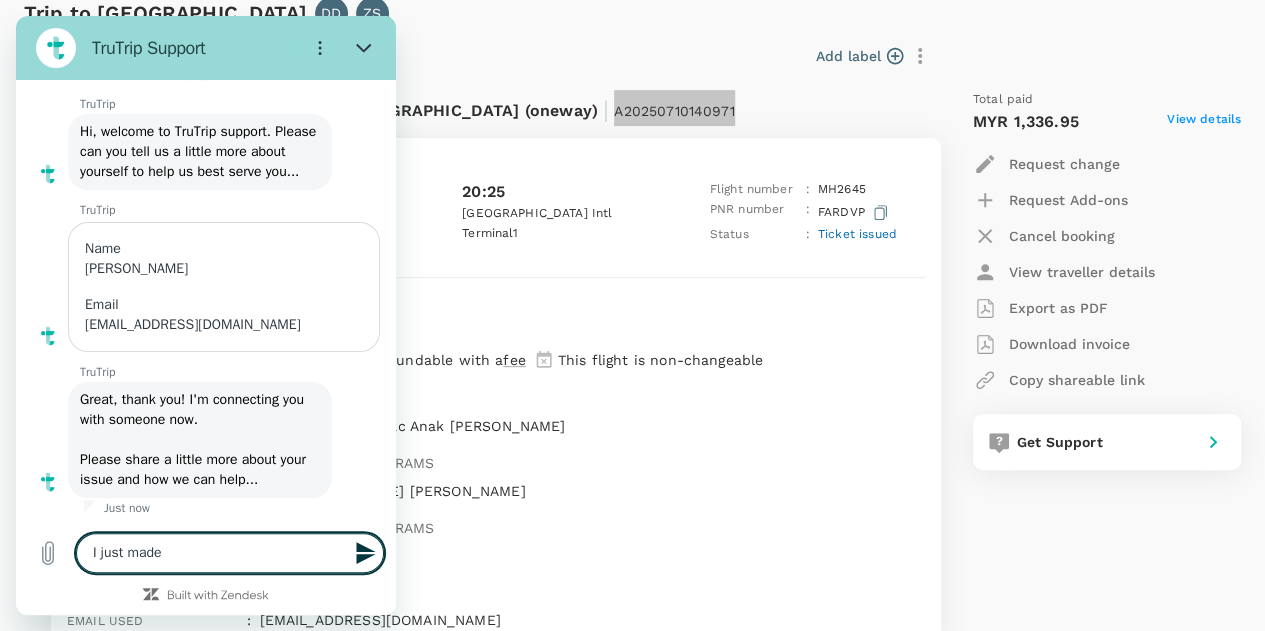 type on "I just made" 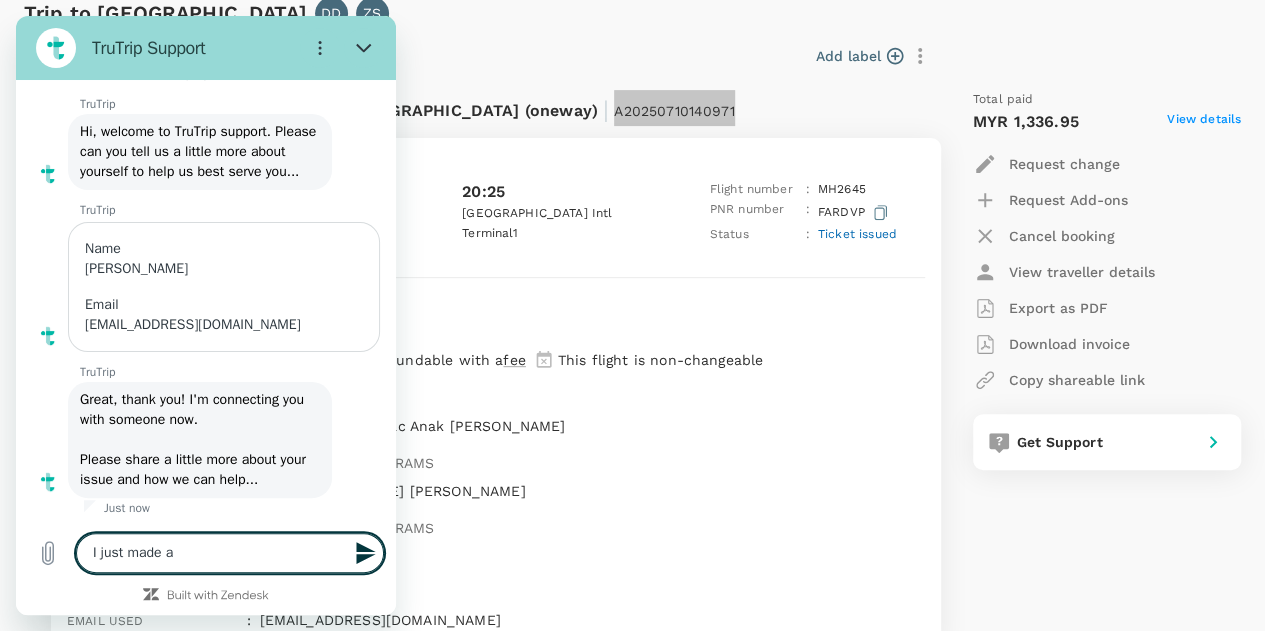 type on "I just made a" 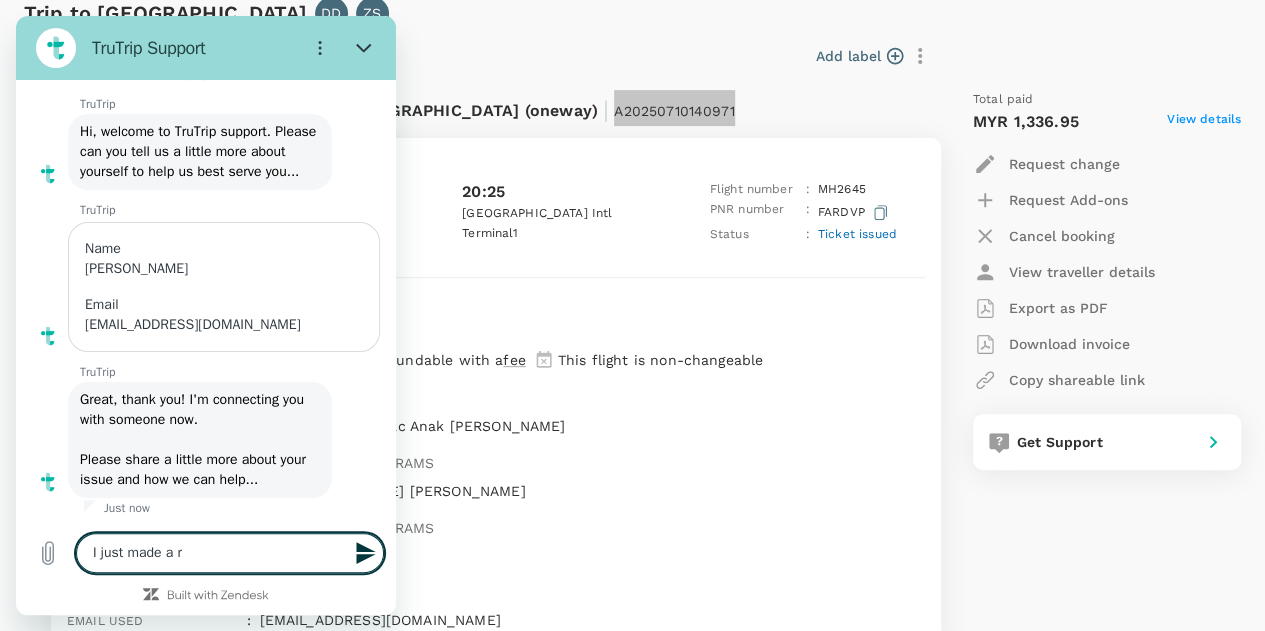 type on "I just made a re" 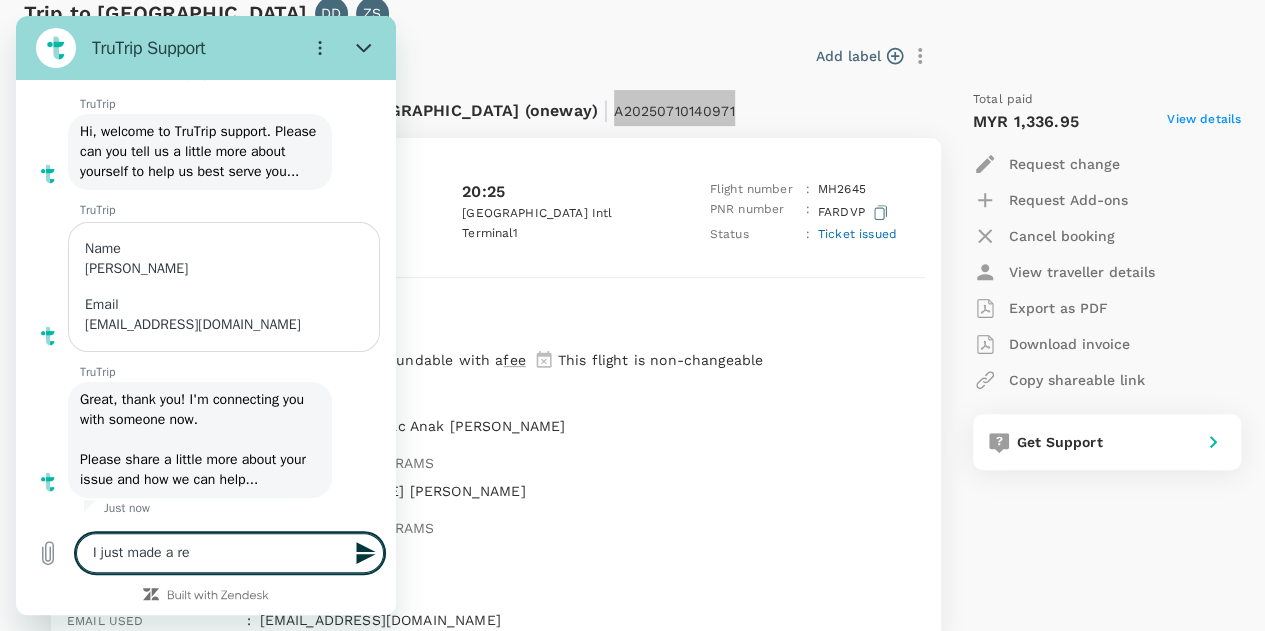 type on "I just made a req" 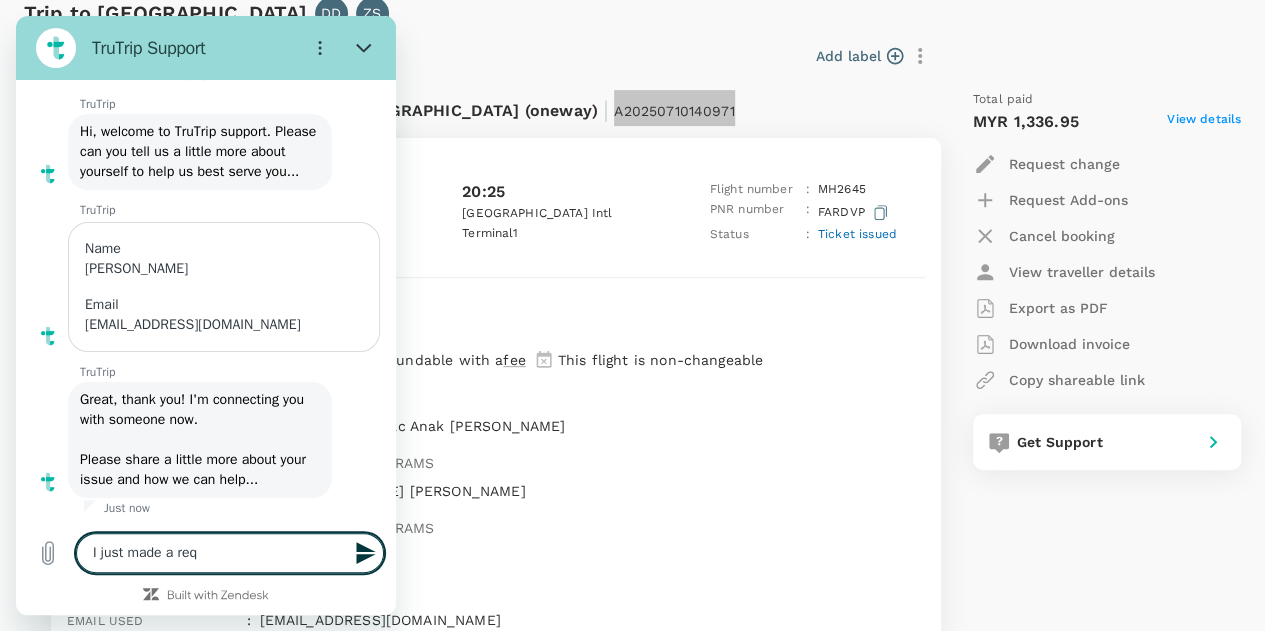 type on "I just made a requ" 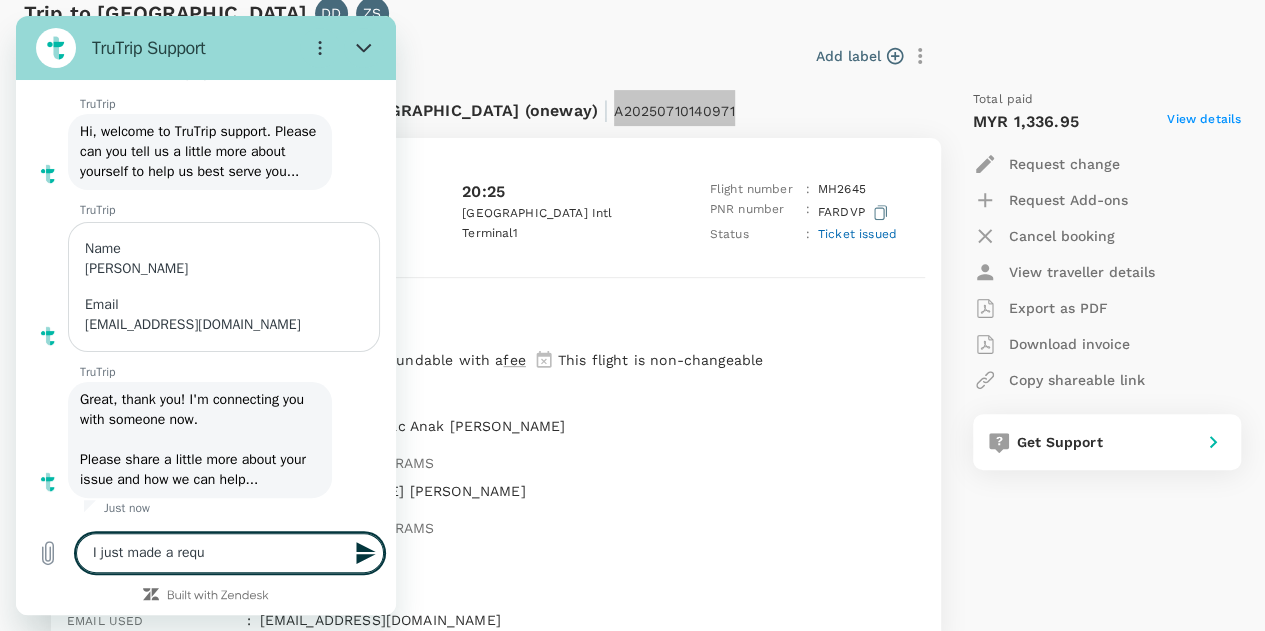 type on "I just made a reque" 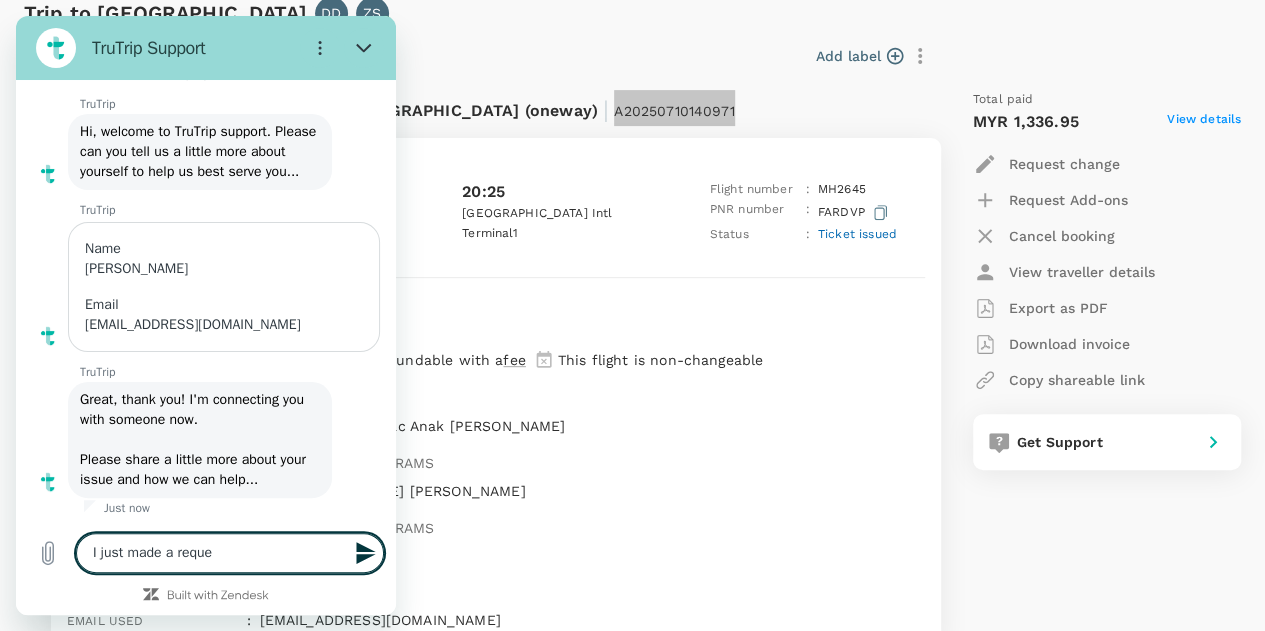 type on "I just made a reques" 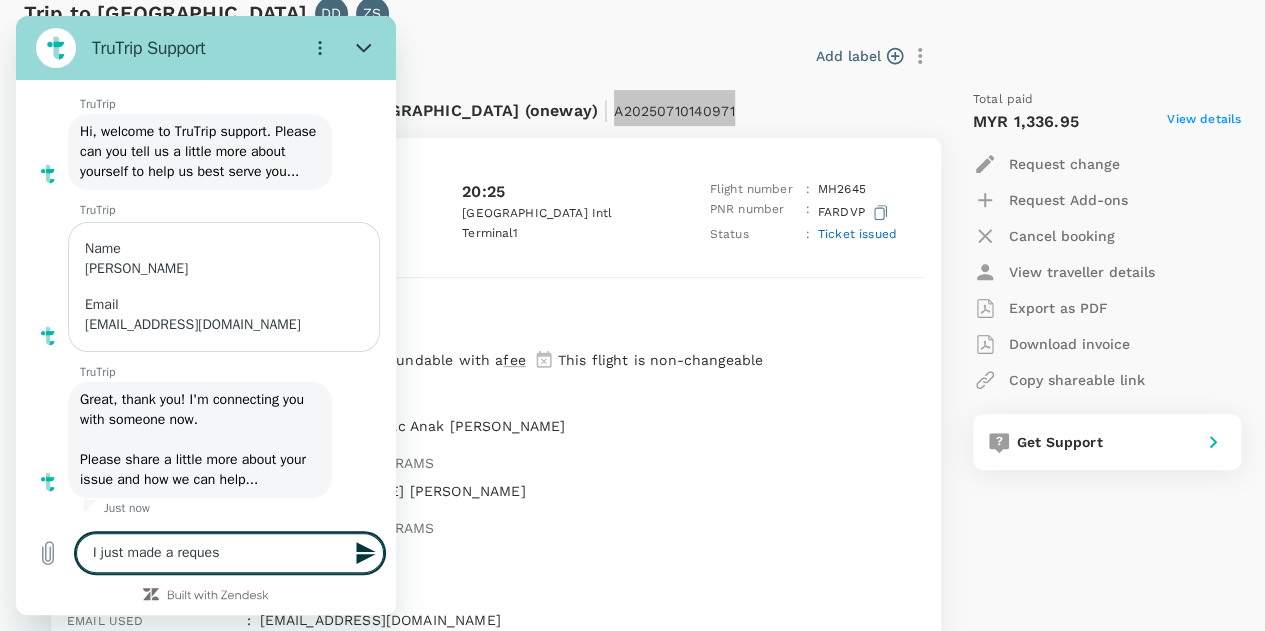 type on "I just made a request" 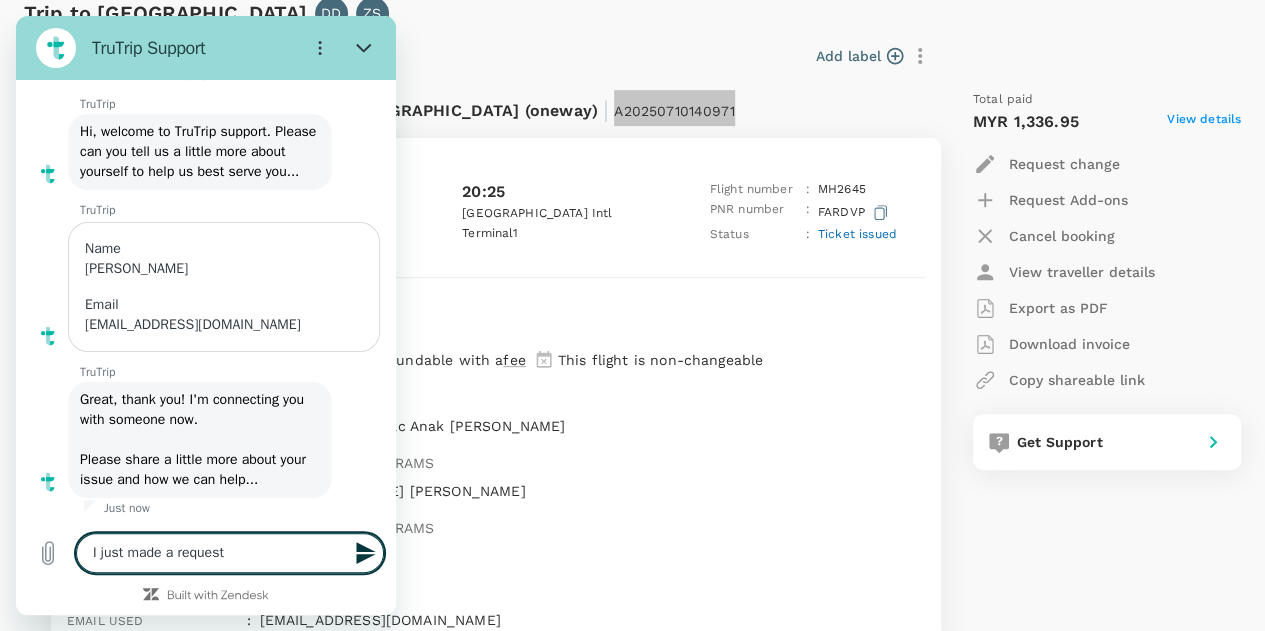 type on "I just made a request" 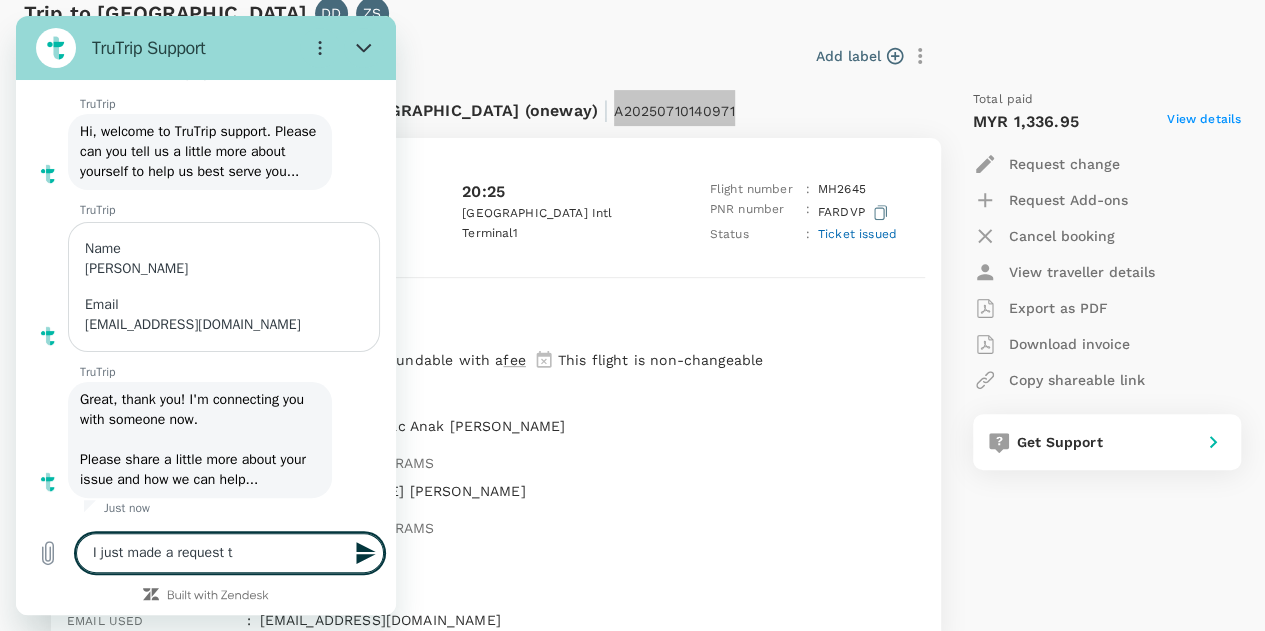 type on "I just made a request to" 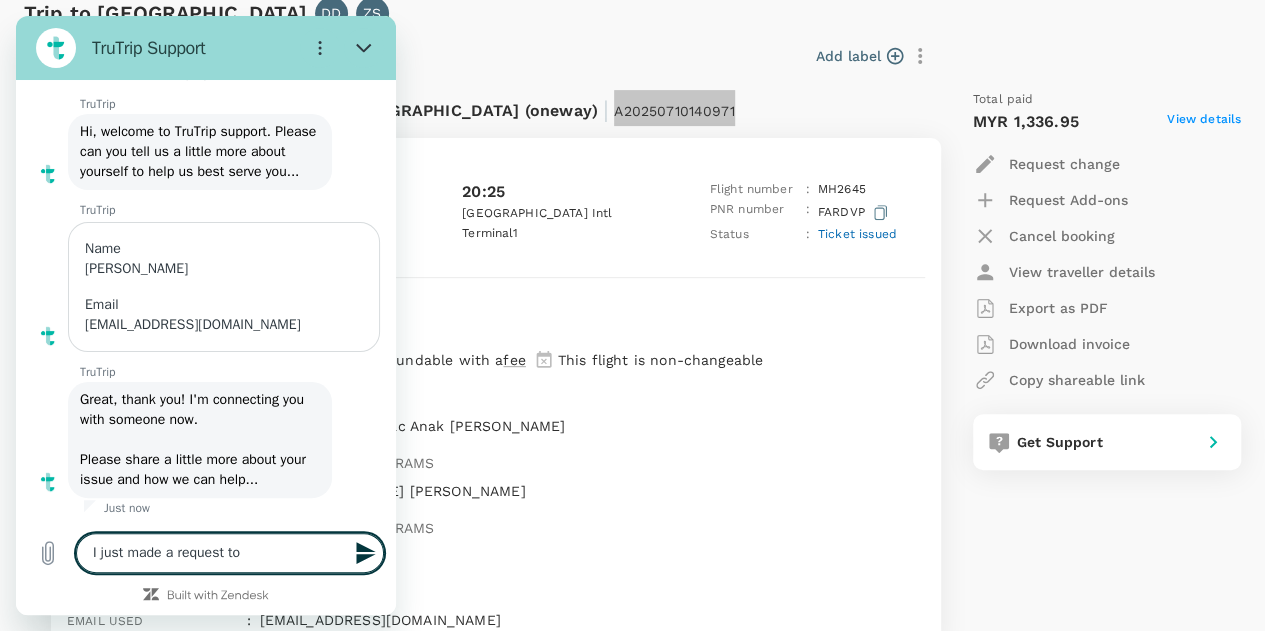 type on "I just made a request to" 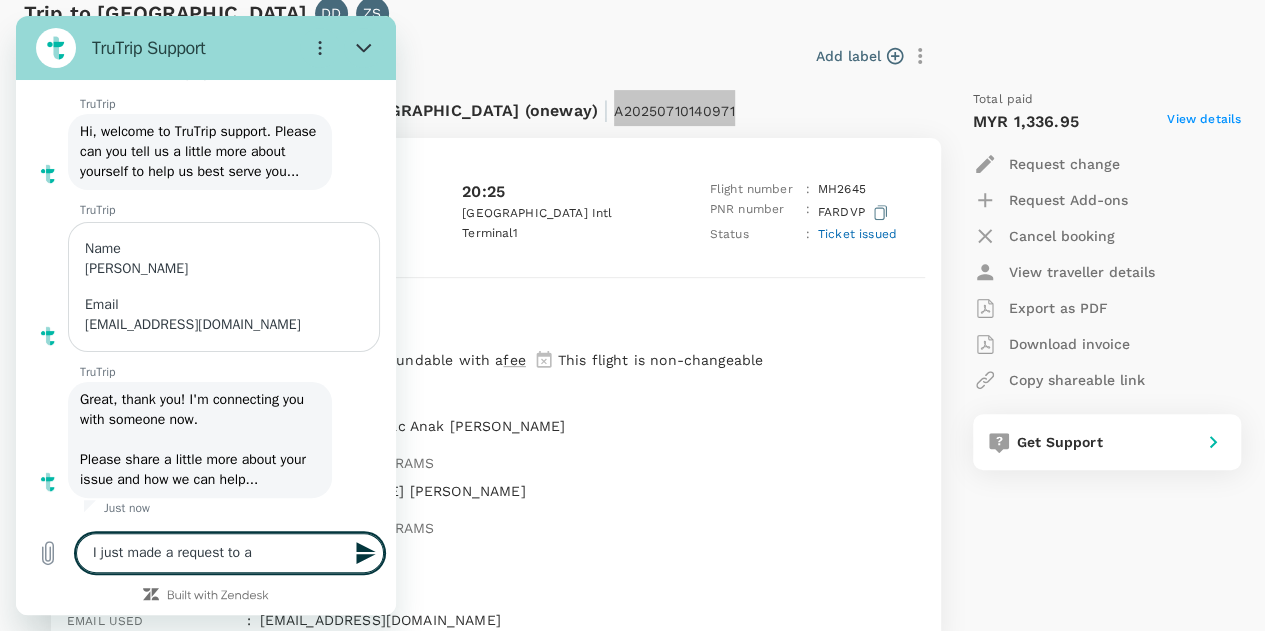 type on "I just made a request to ad" 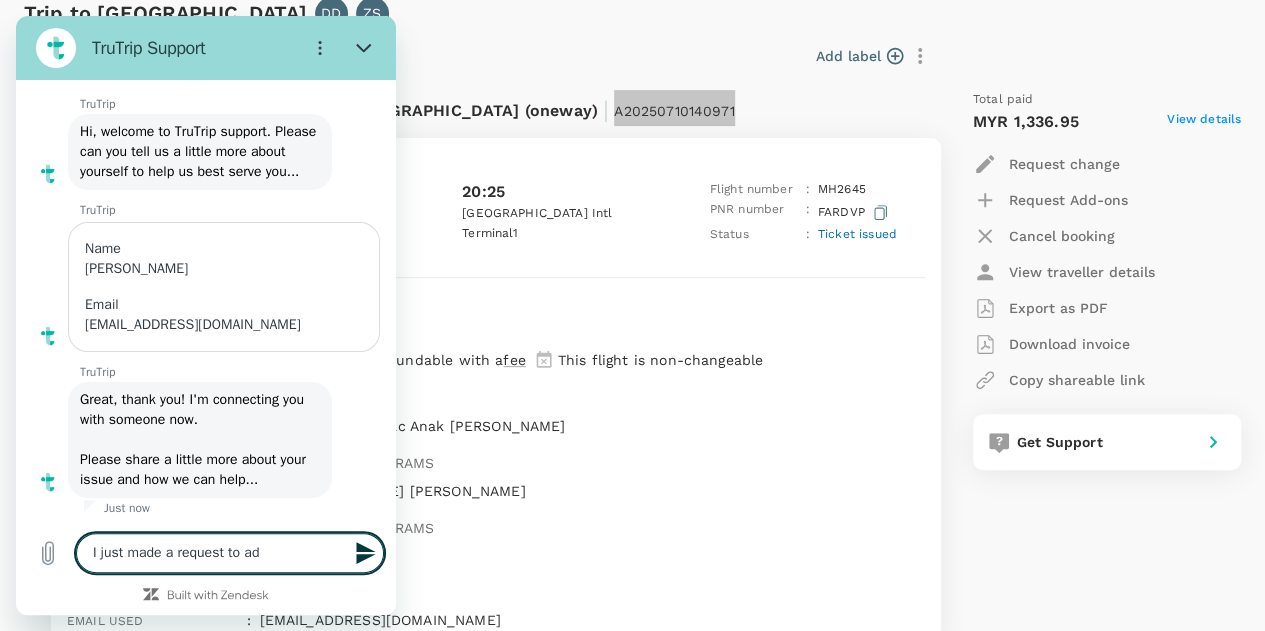 type on "I just made a request to add" 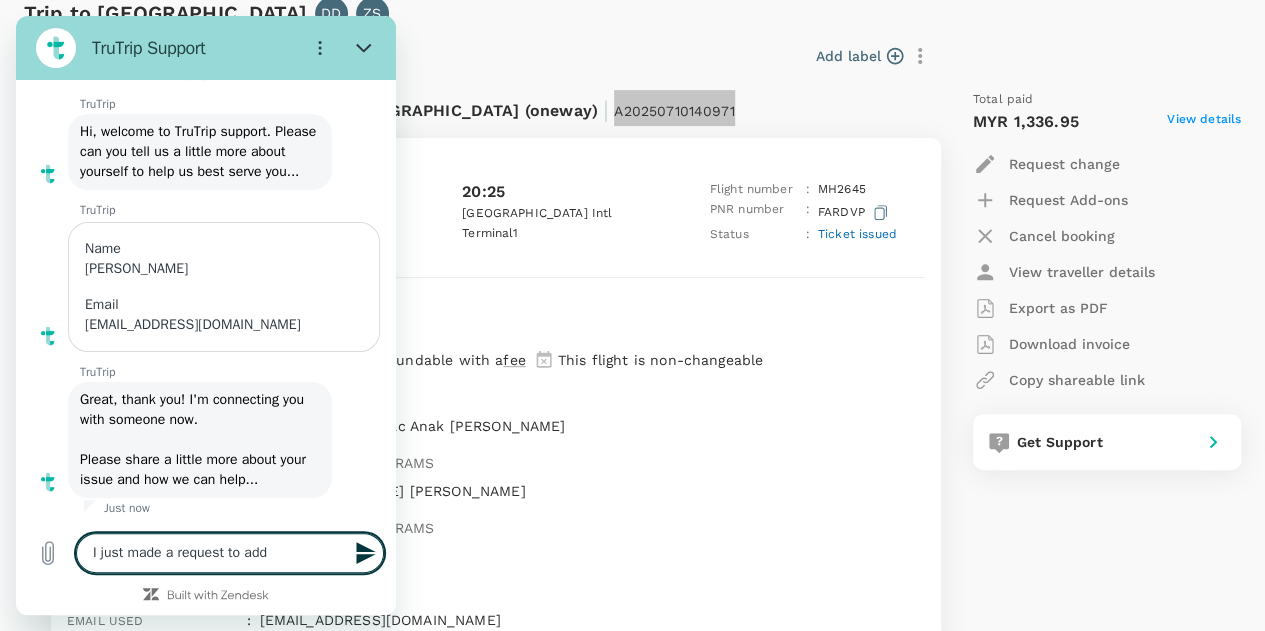 type on "I just made a request to add" 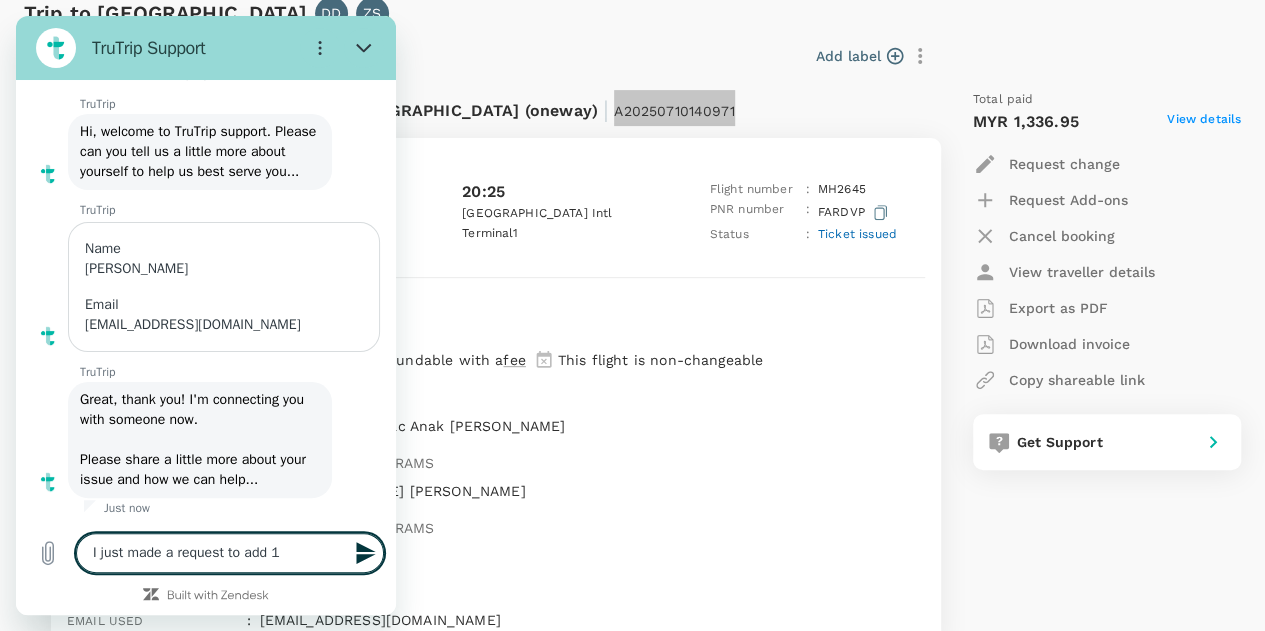 type on "I just made a request to add 10" 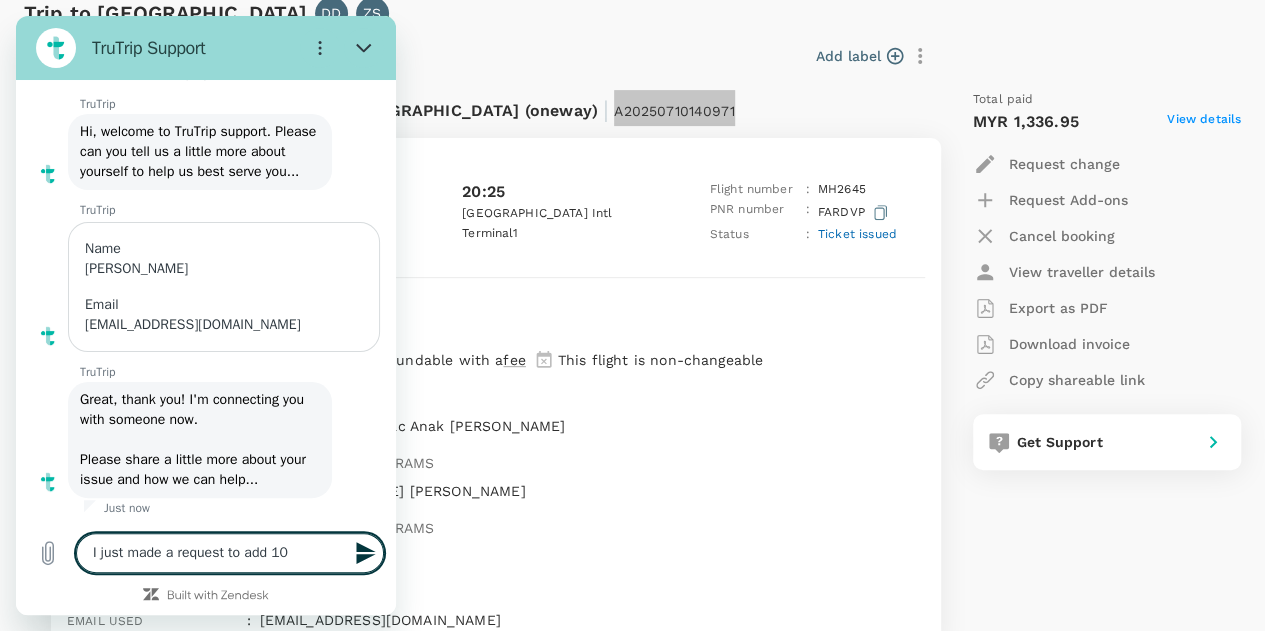 type on "I just made a request to add 10k" 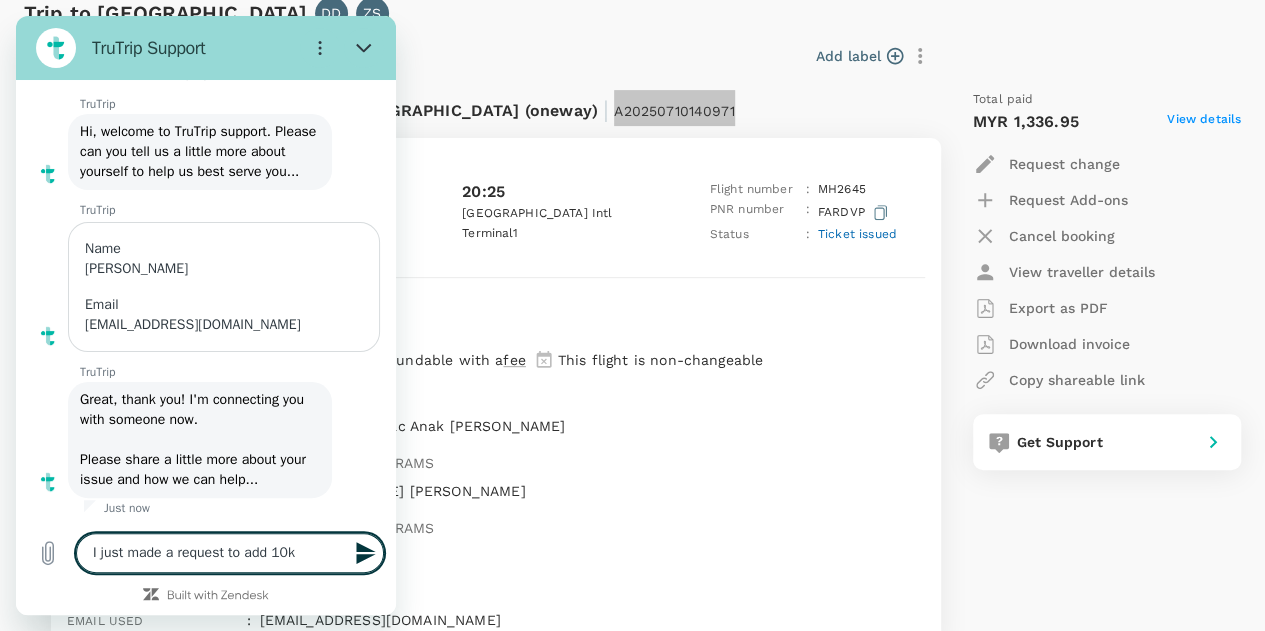 type on "I just made a request to add 10kg" 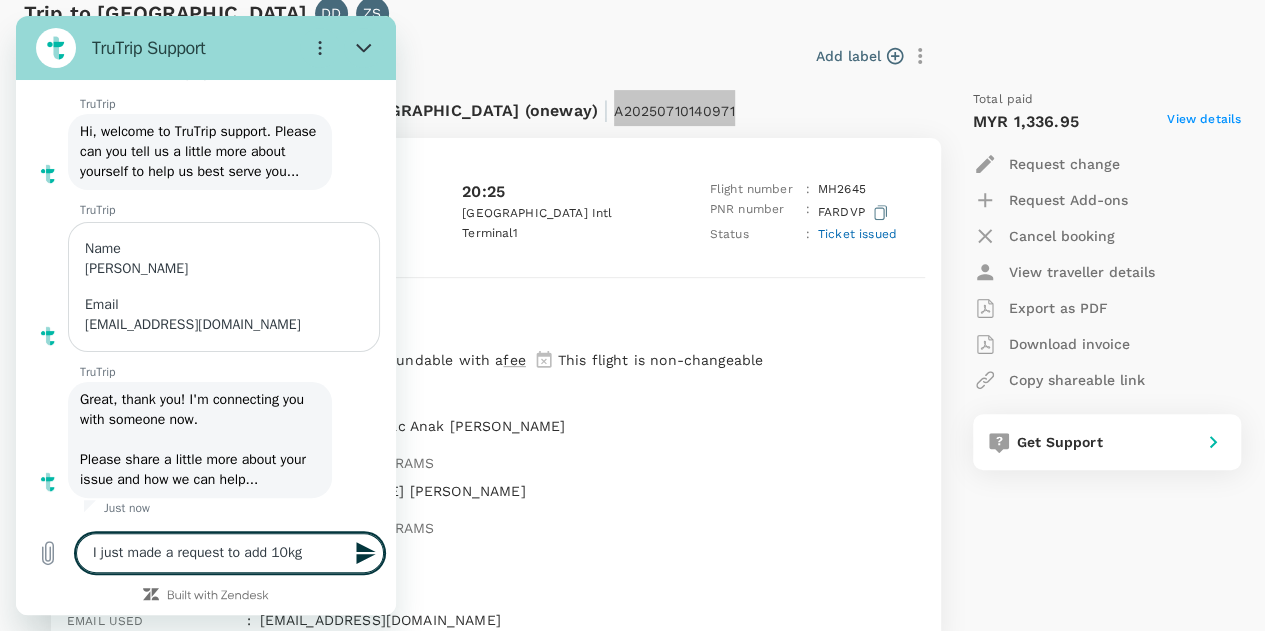 type on "I just made a request to add 10kg" 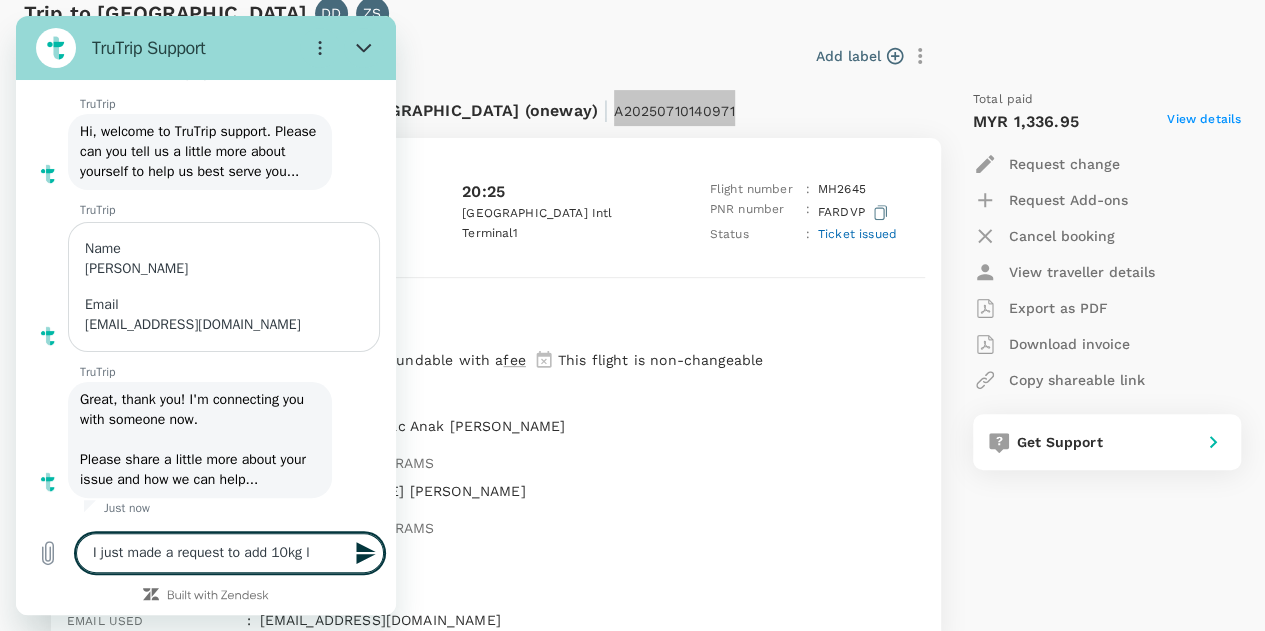 type on "I just made a request to add 10kg lu" 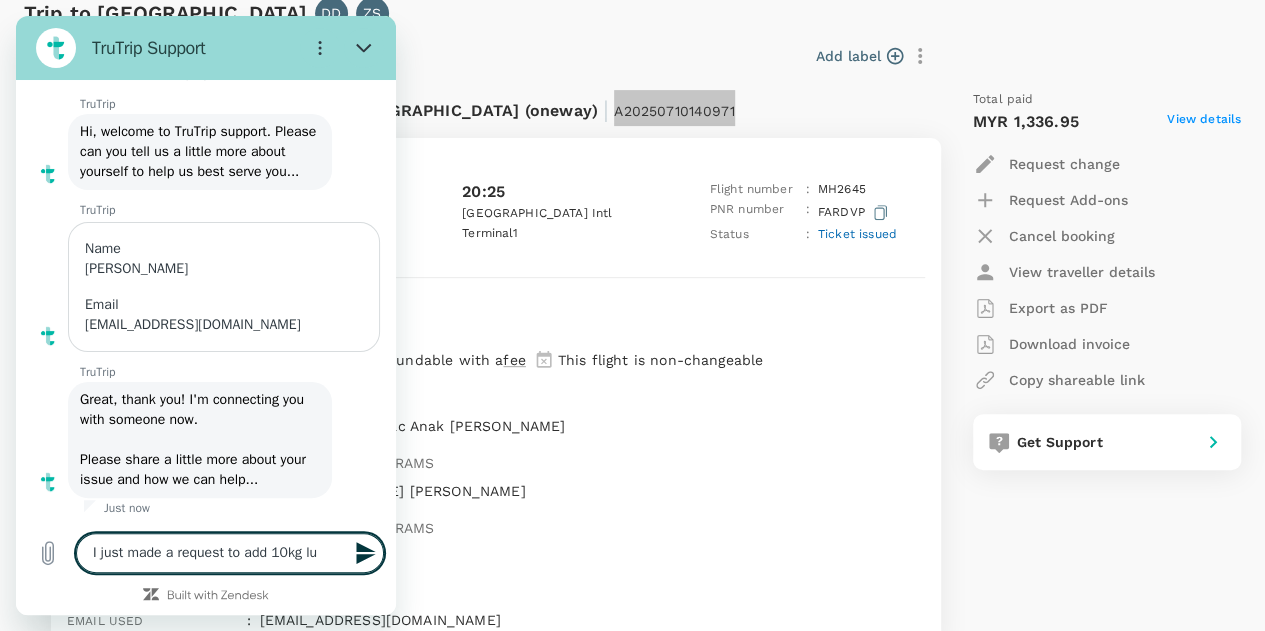 type on "I just made a request to add 10kg lug" 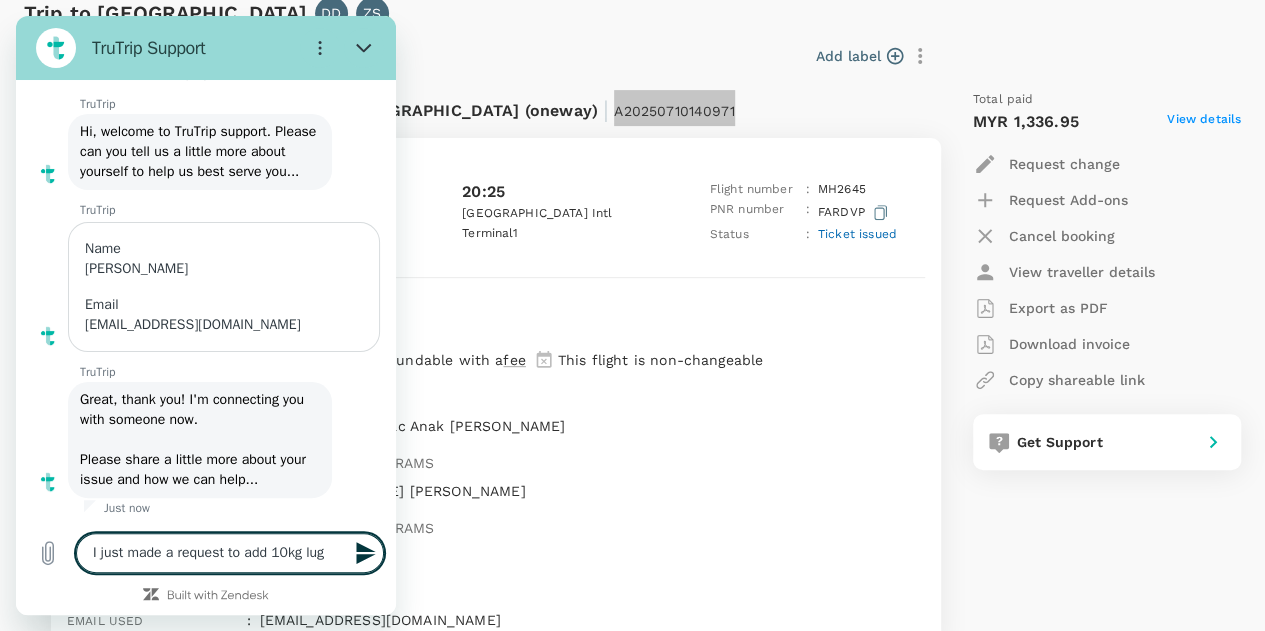 type on "I just made a request to add 10kg [PERSON_NAME]" 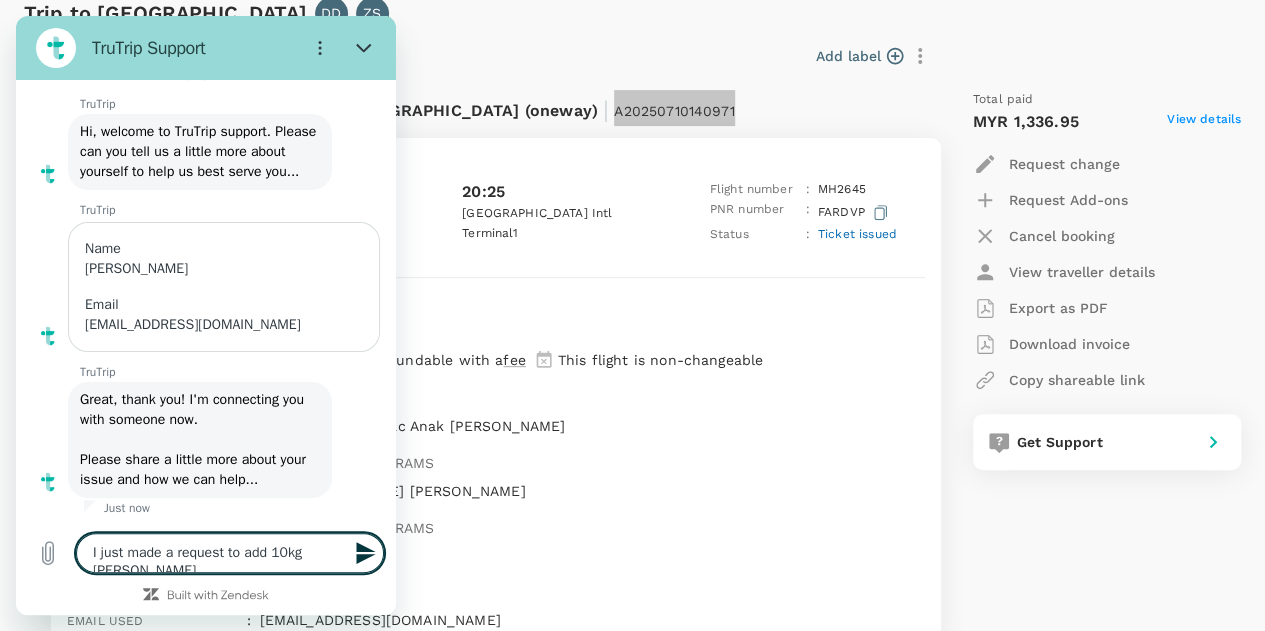 type on "I just made a request to add 10kg lugga" 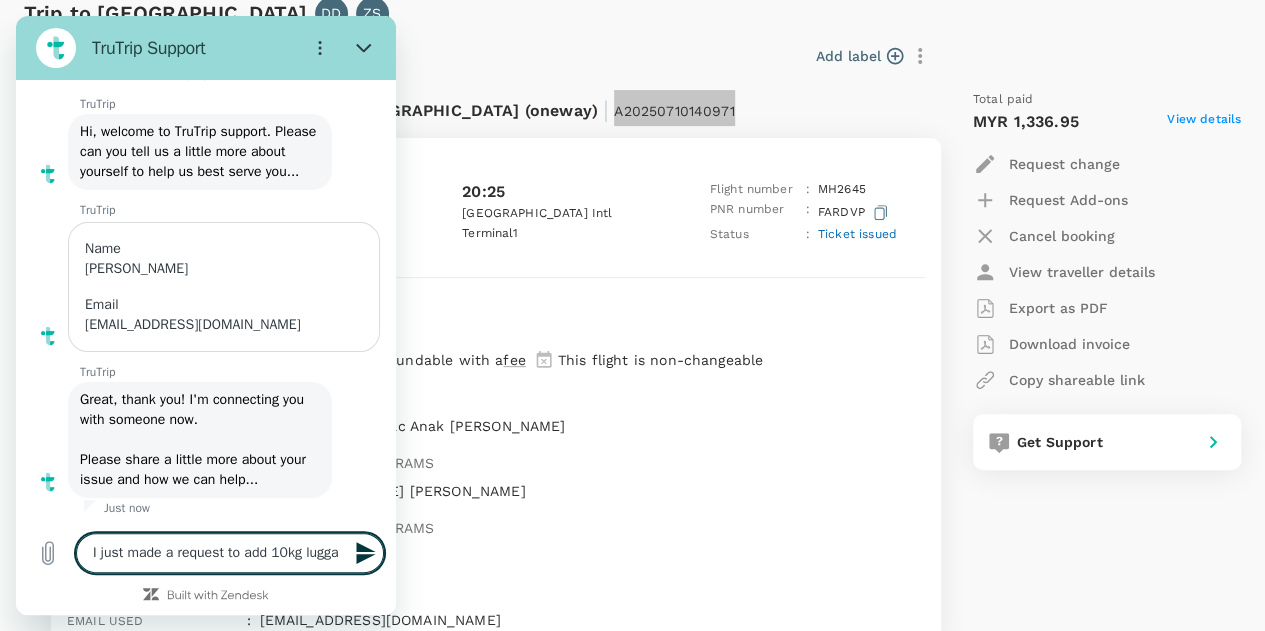 type on "I just made a request to add 10kg luggag" 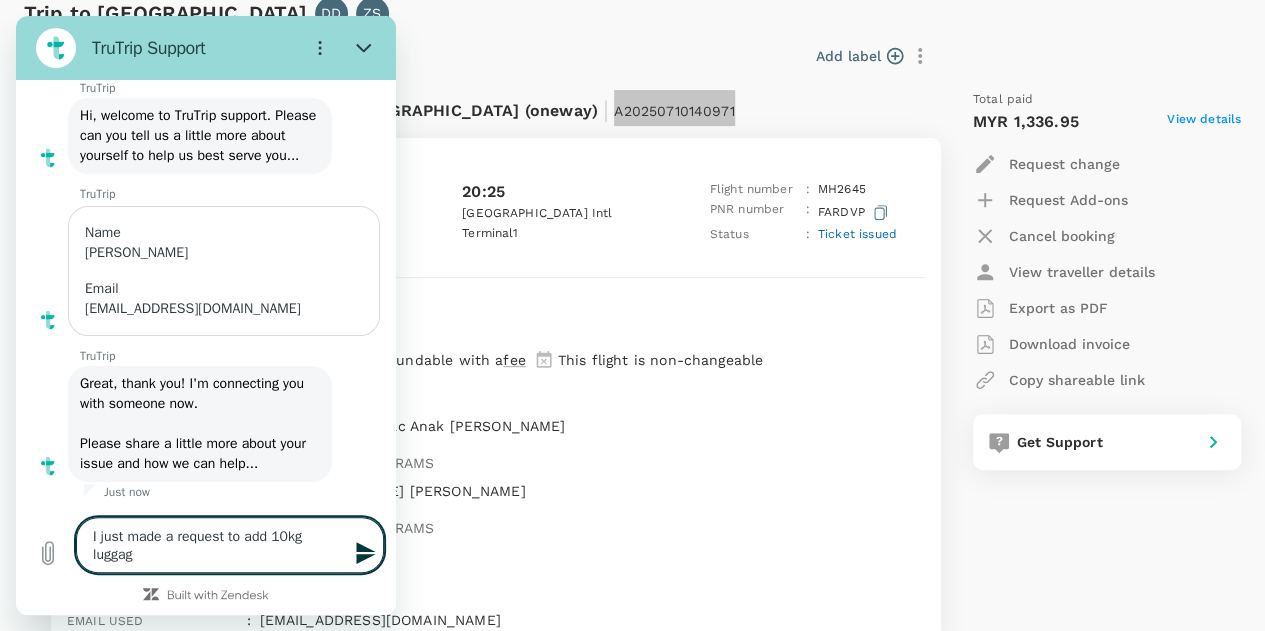 type on "I just made a request to add 10kg luggage" 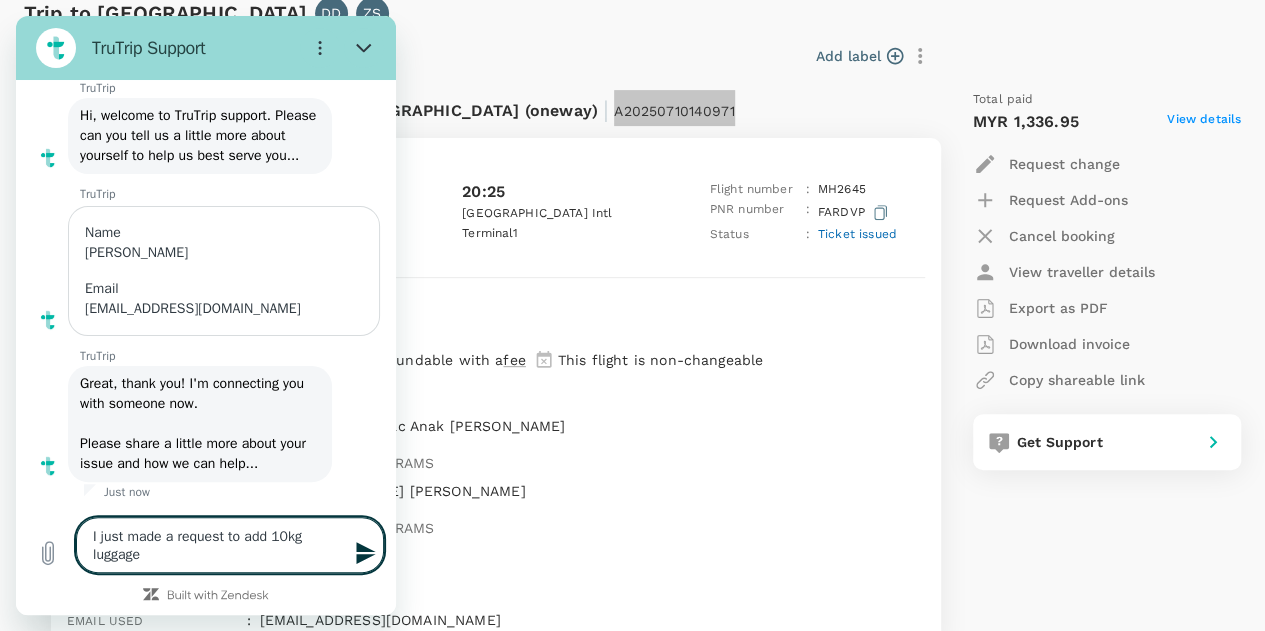 type on "I just made a request to add 10kg luggage" 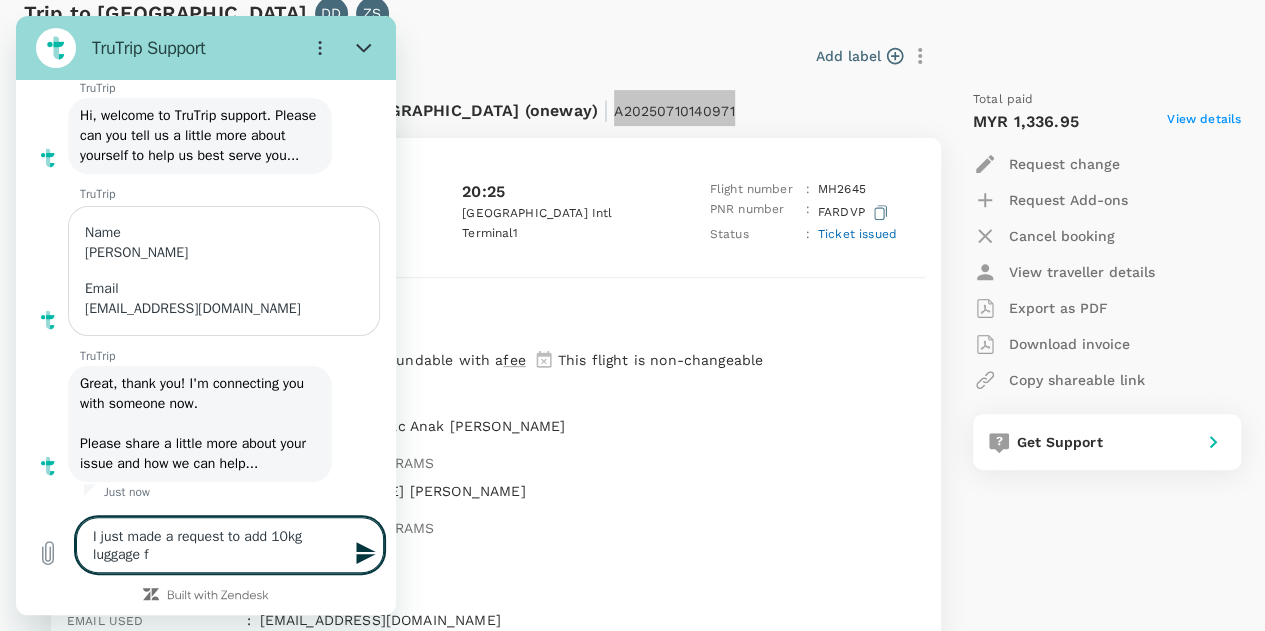 type on "I just made a request to add 10kg luggage fo" 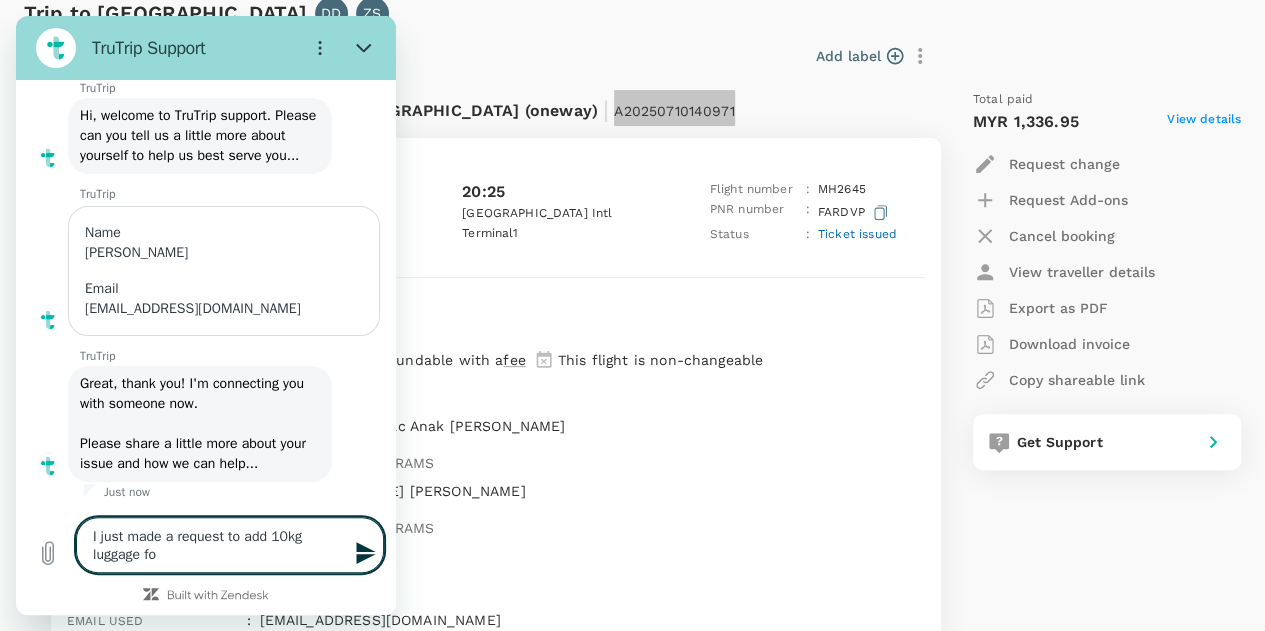 type on "I just made a request to add 10kg luggage for" 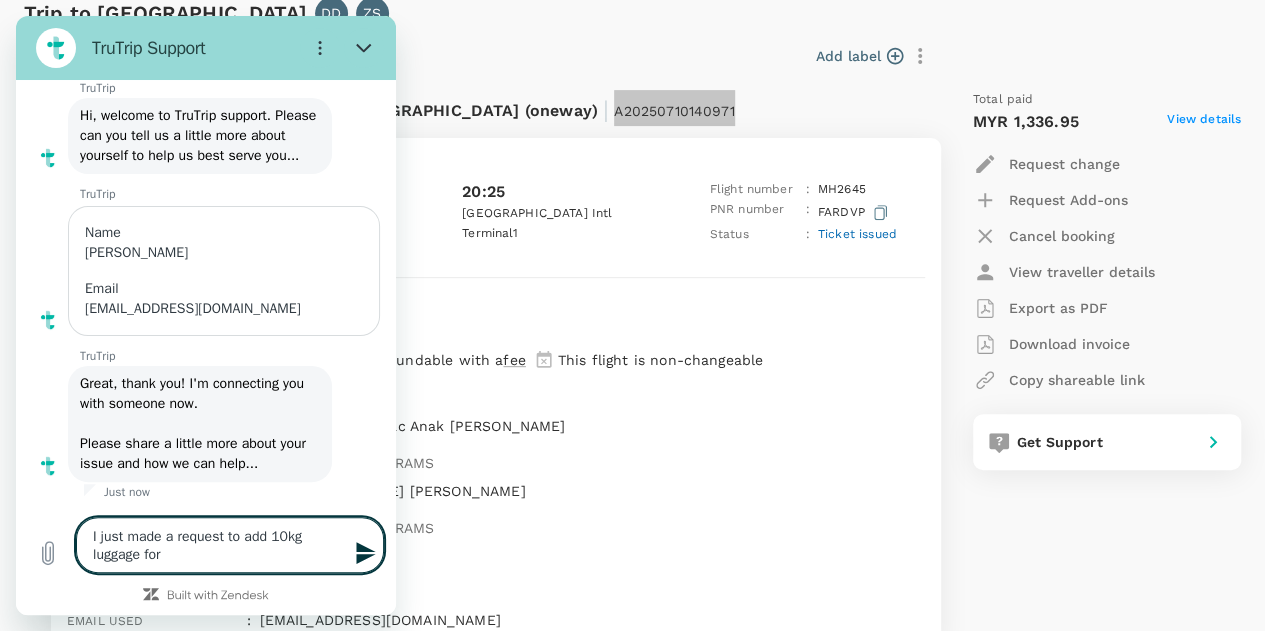 type on "I just made a request to add 10kg luggage for" 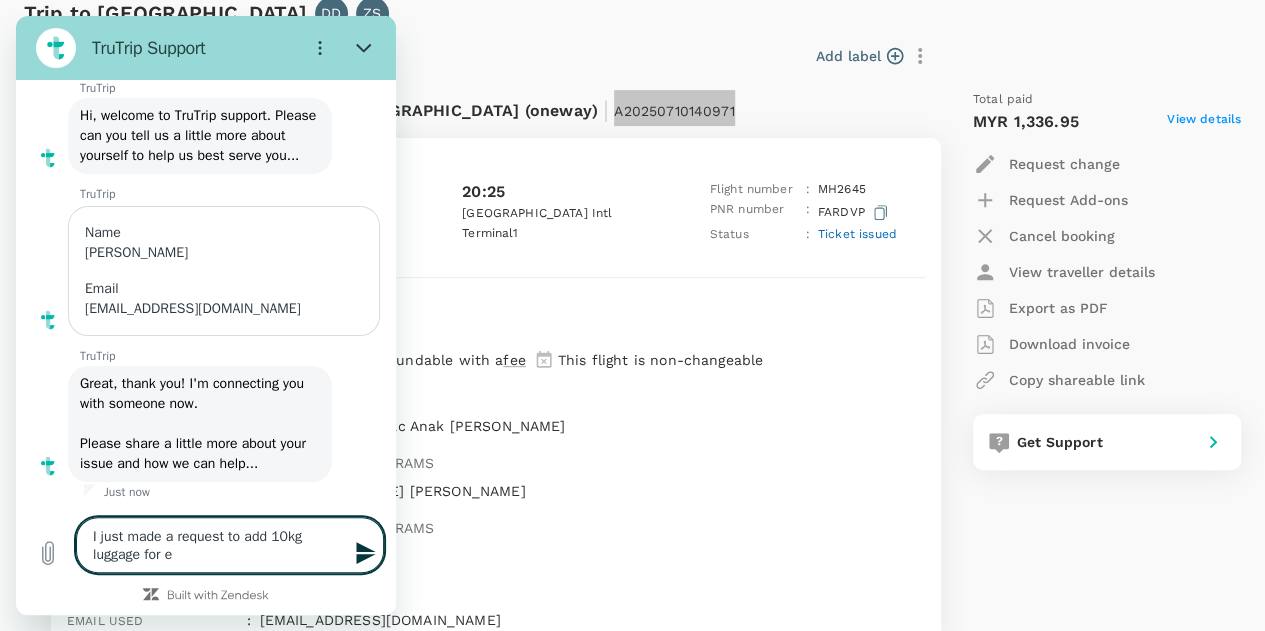 type on "x" 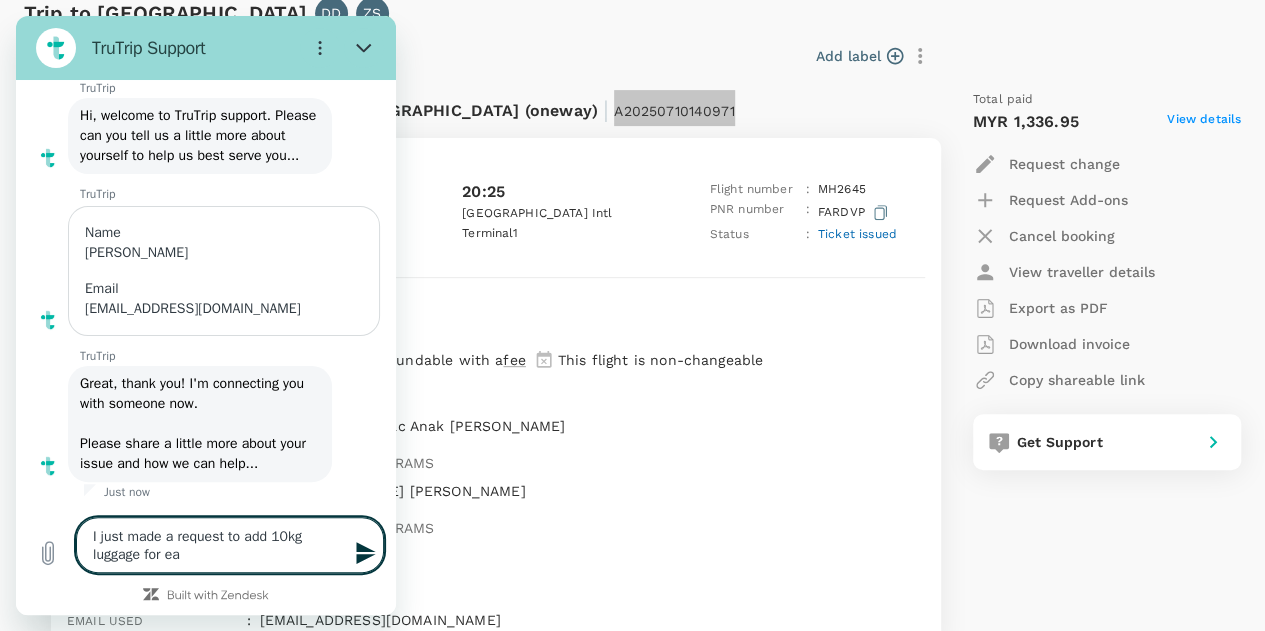 type on "I just made a request to add 10kg luggage for eac" 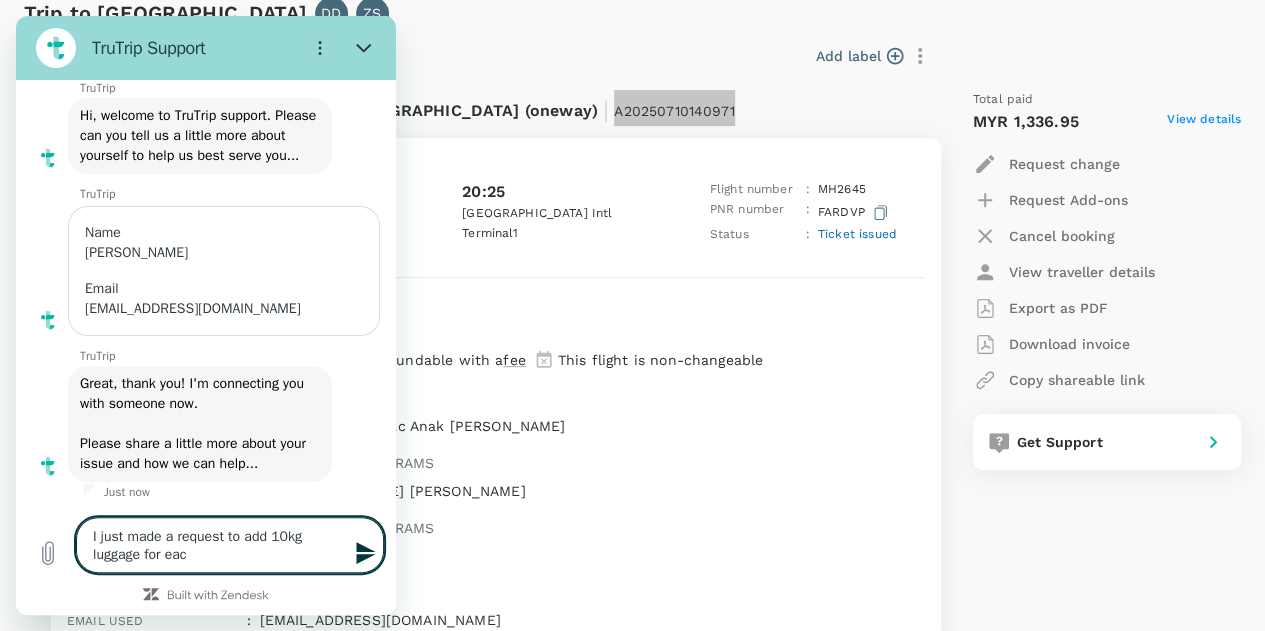 type on "I just made a request to add 10kg luggage for each" 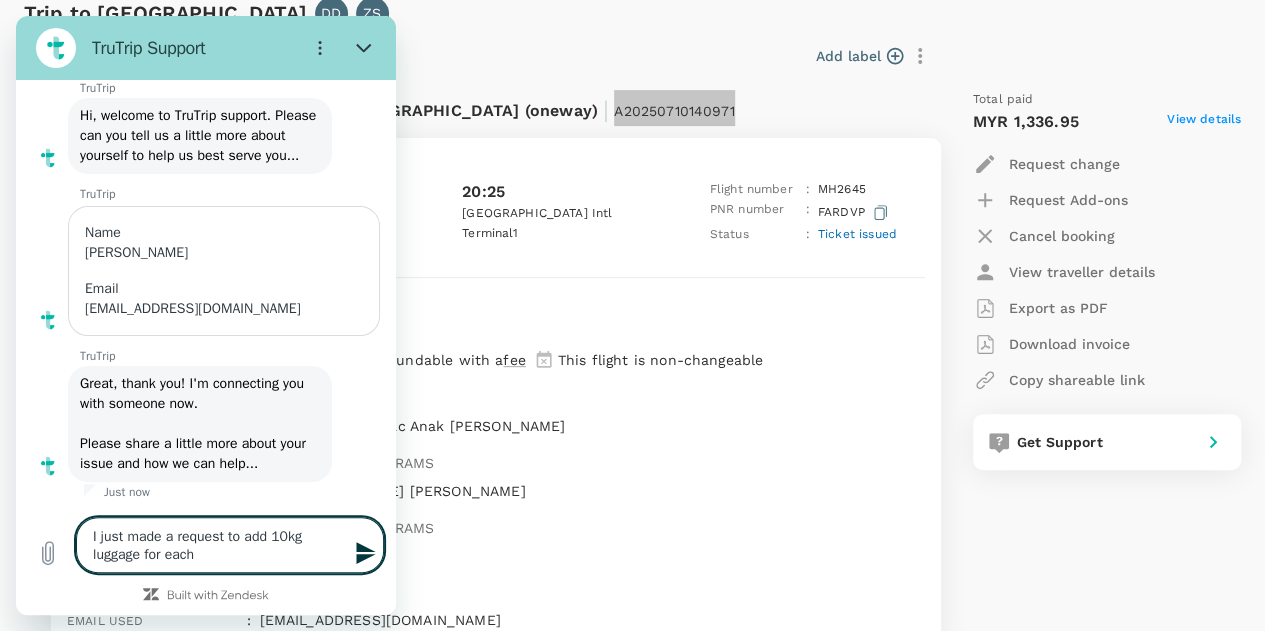 type on "I just made a request to add 10kg luggage for each" 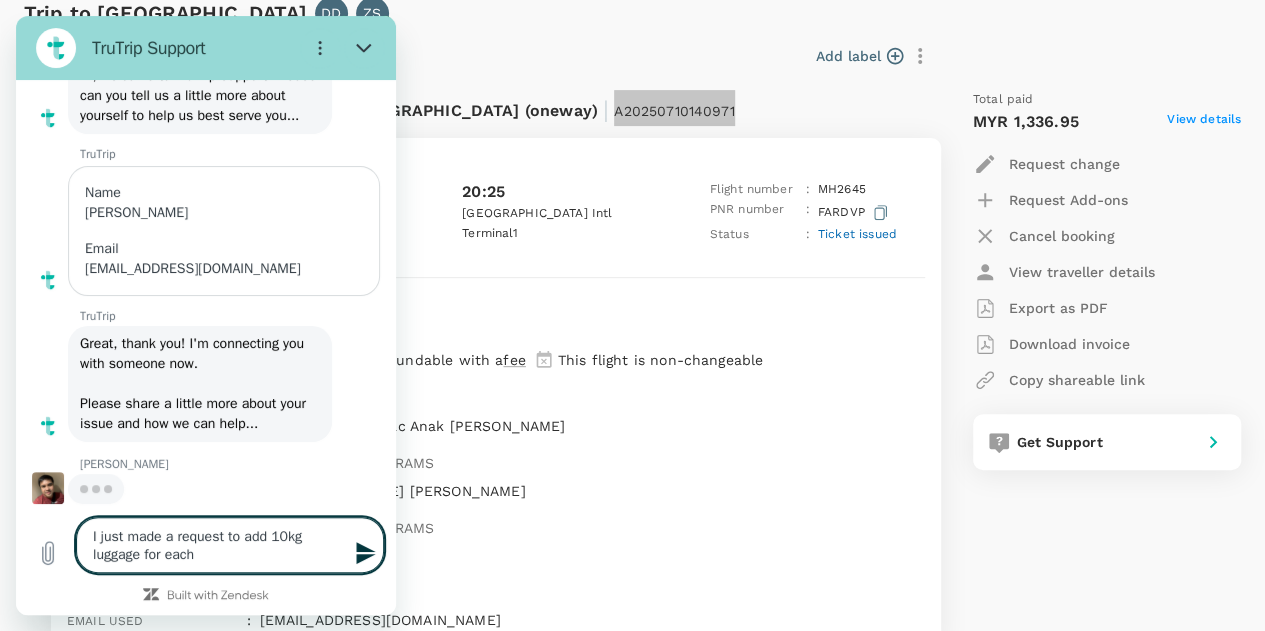 type on "I just made a request to add 10kg luggage for each p" 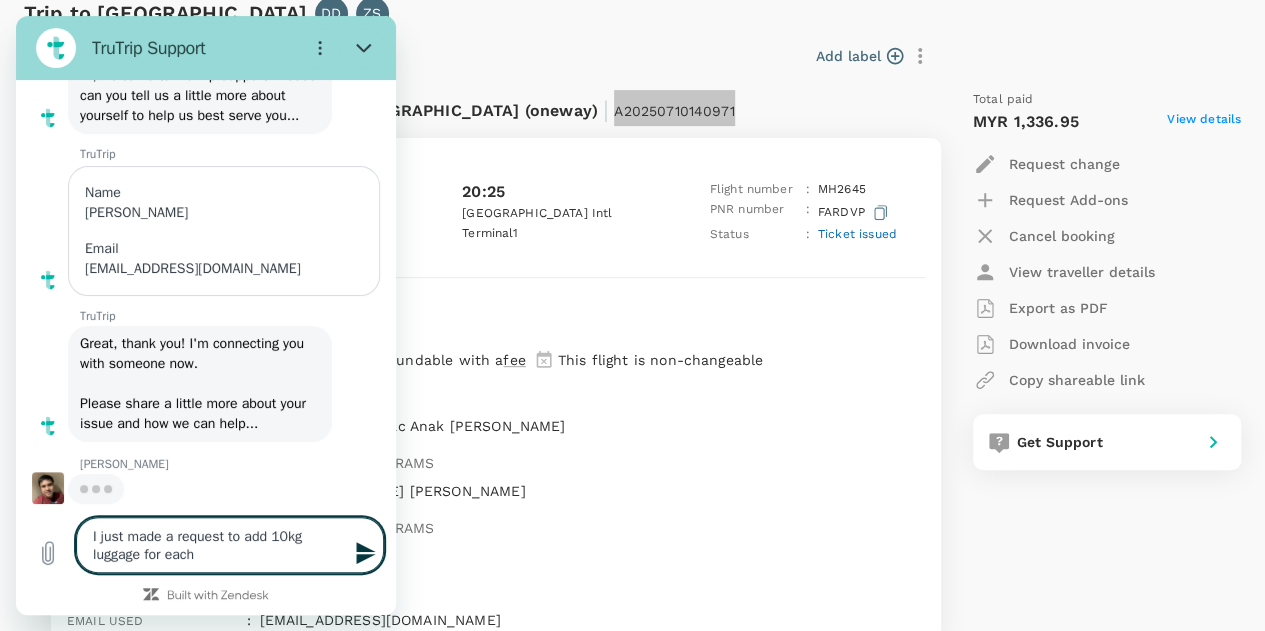 type on "x" 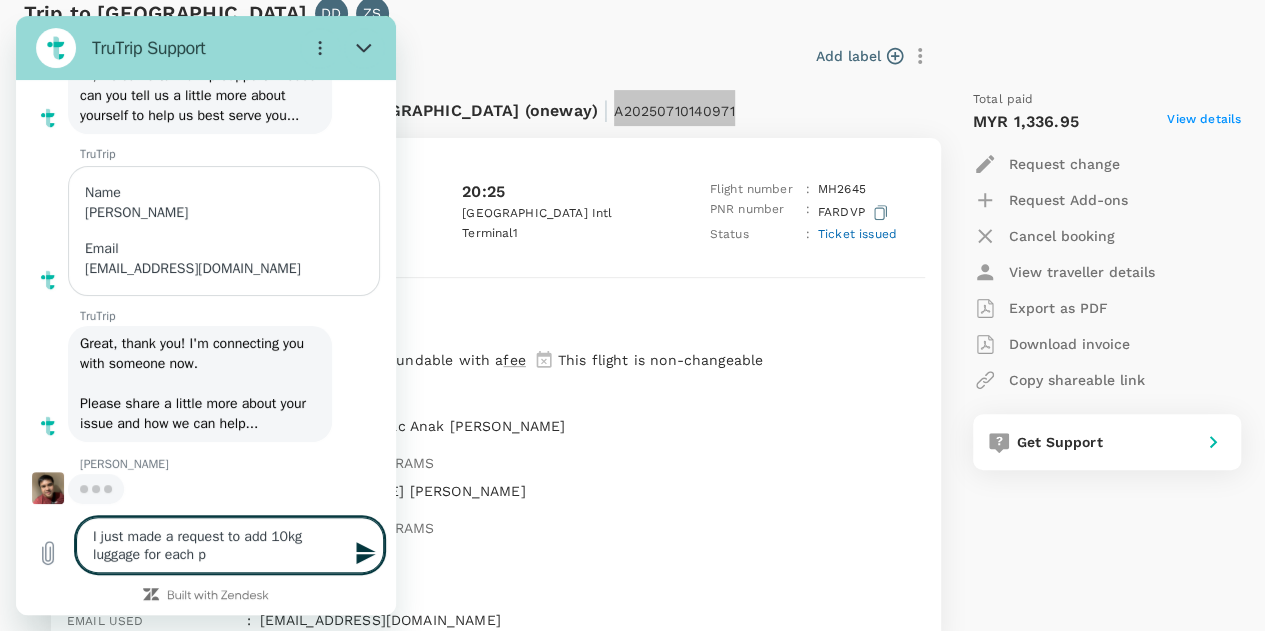type on "I just made a request to add 10kg luggage for each pa" 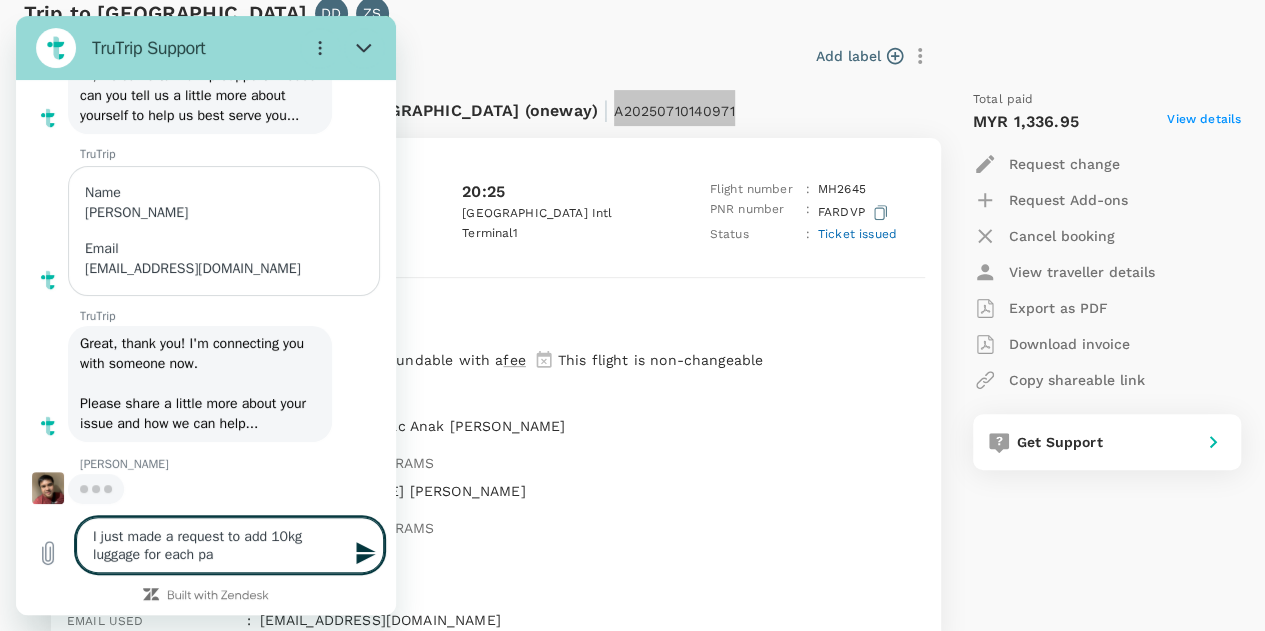 type on "x" 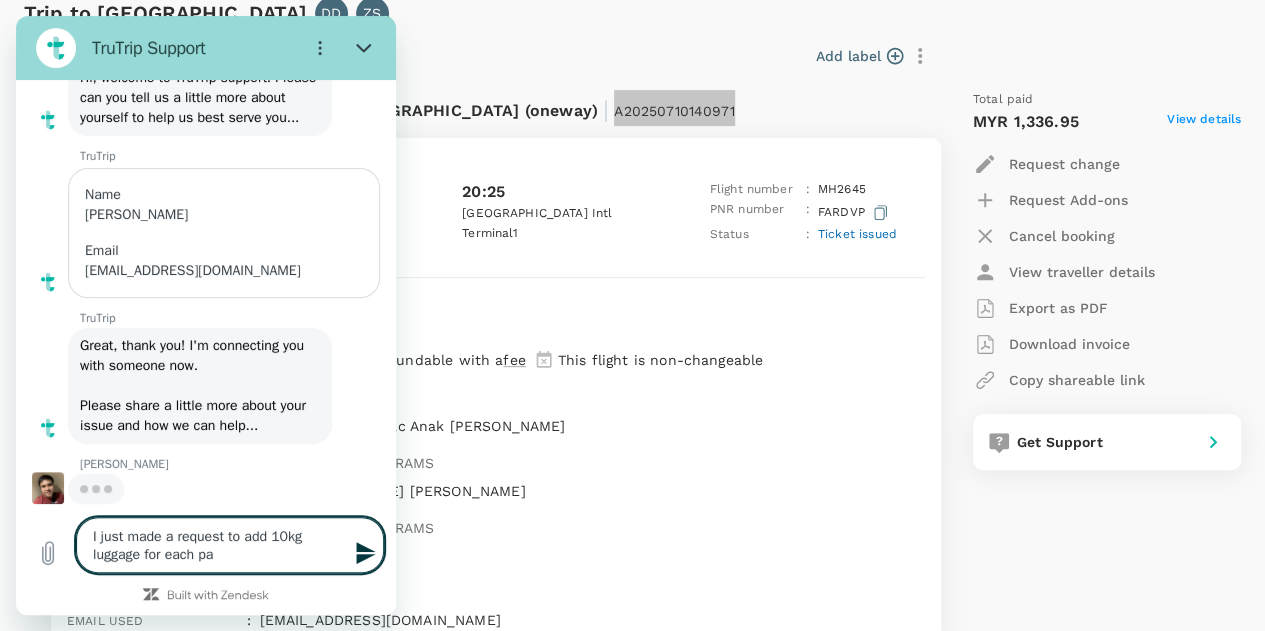 type on "I just made a request to add 10kg luggage for each pas" 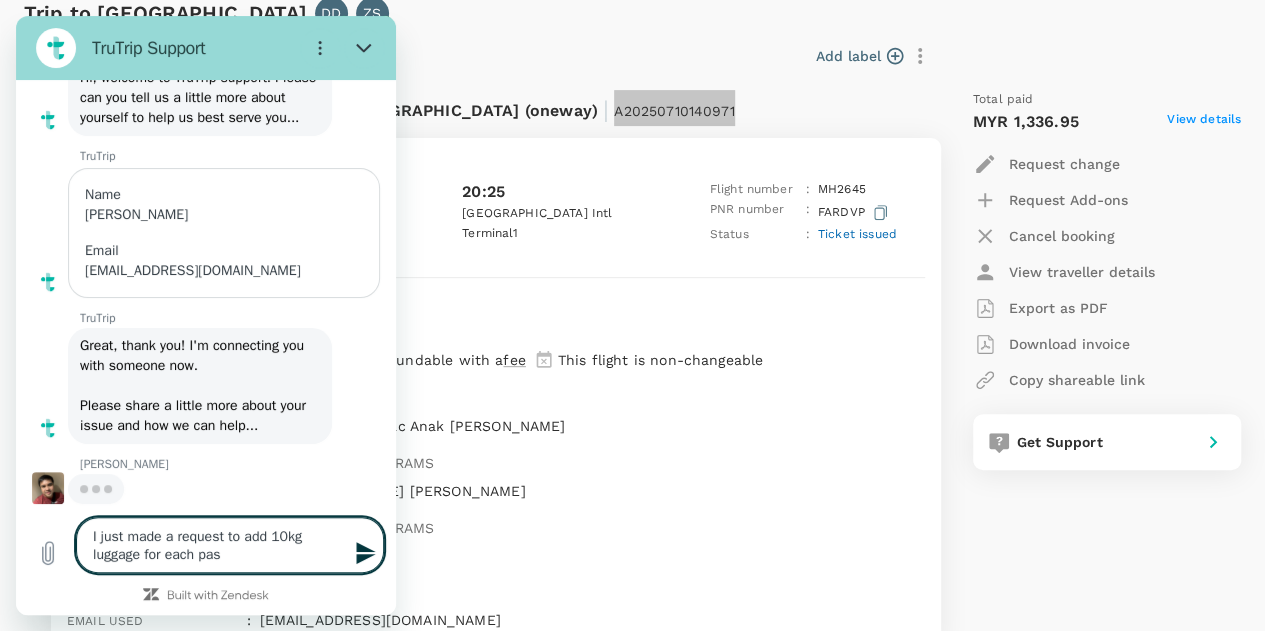 type on "I just made a request to add 10kg luggage for each pass" 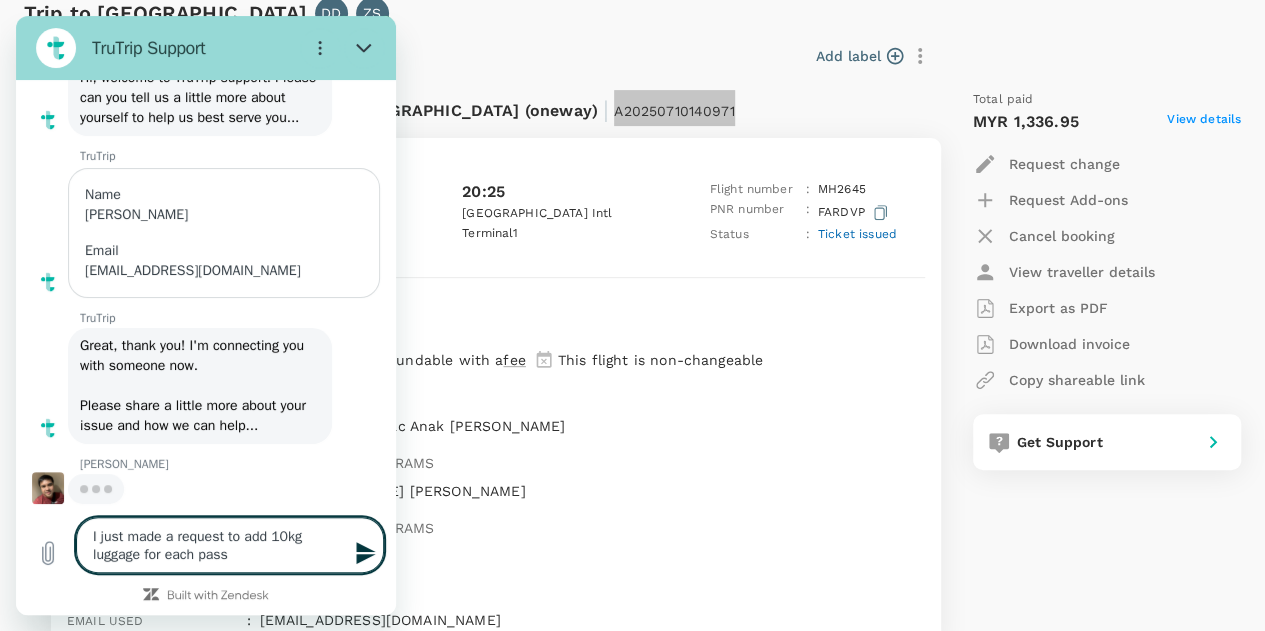 type on "I just made a request to add 10kg luggage for each passe" 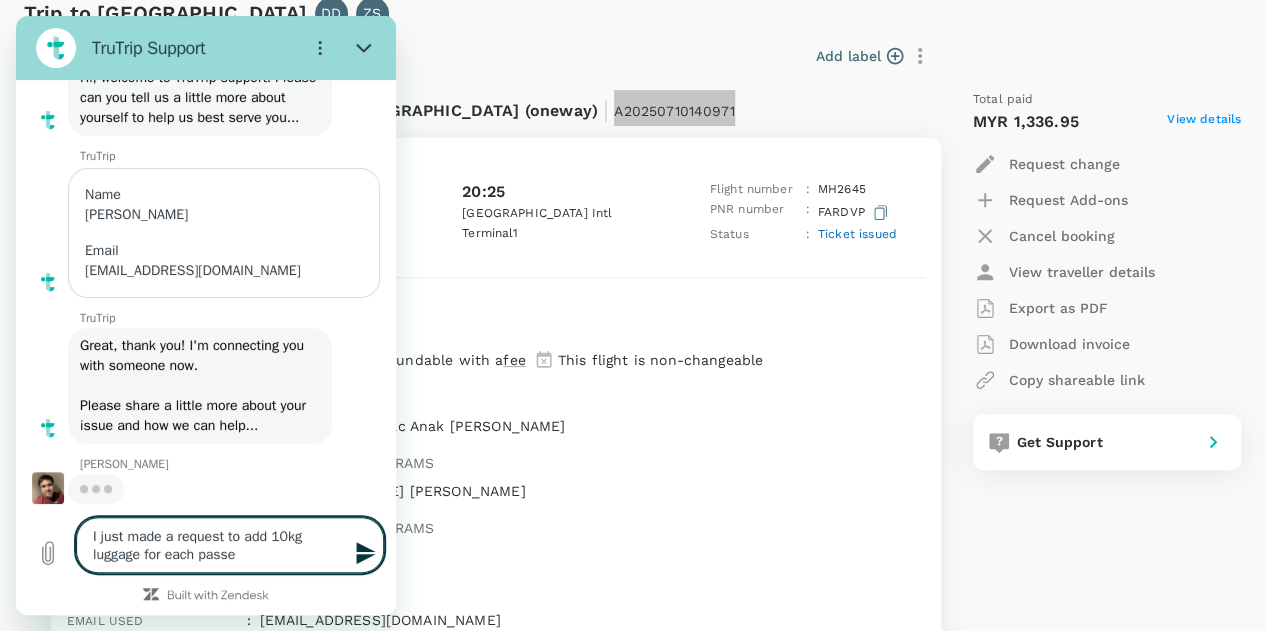 type on "I just made a request to add 10kg luggage for each passen" 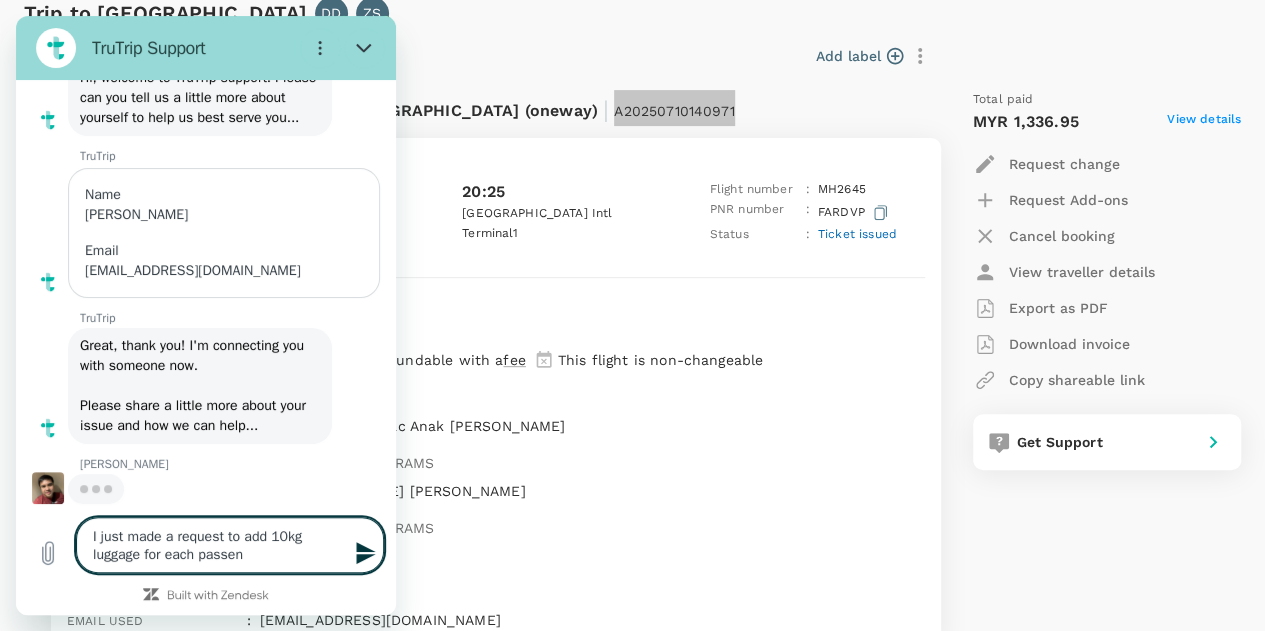 type on "I just made a request to add 10kg luggage for each passeng" 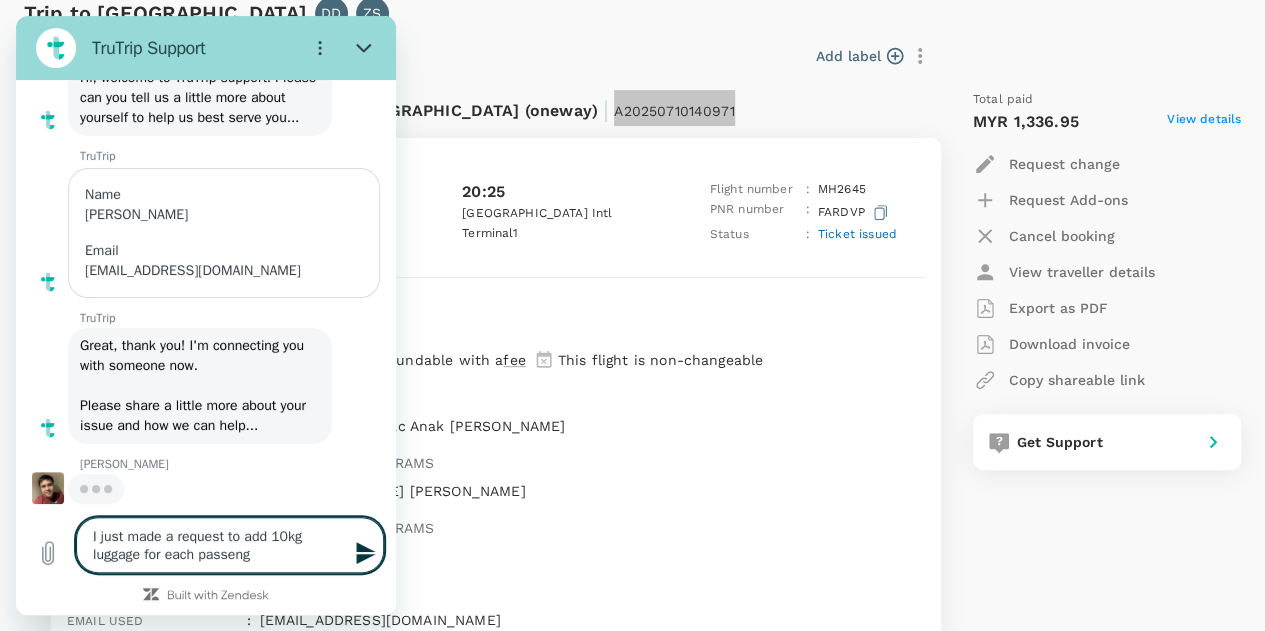 type on "I just made a request to add 10kg luggage for each passenge" 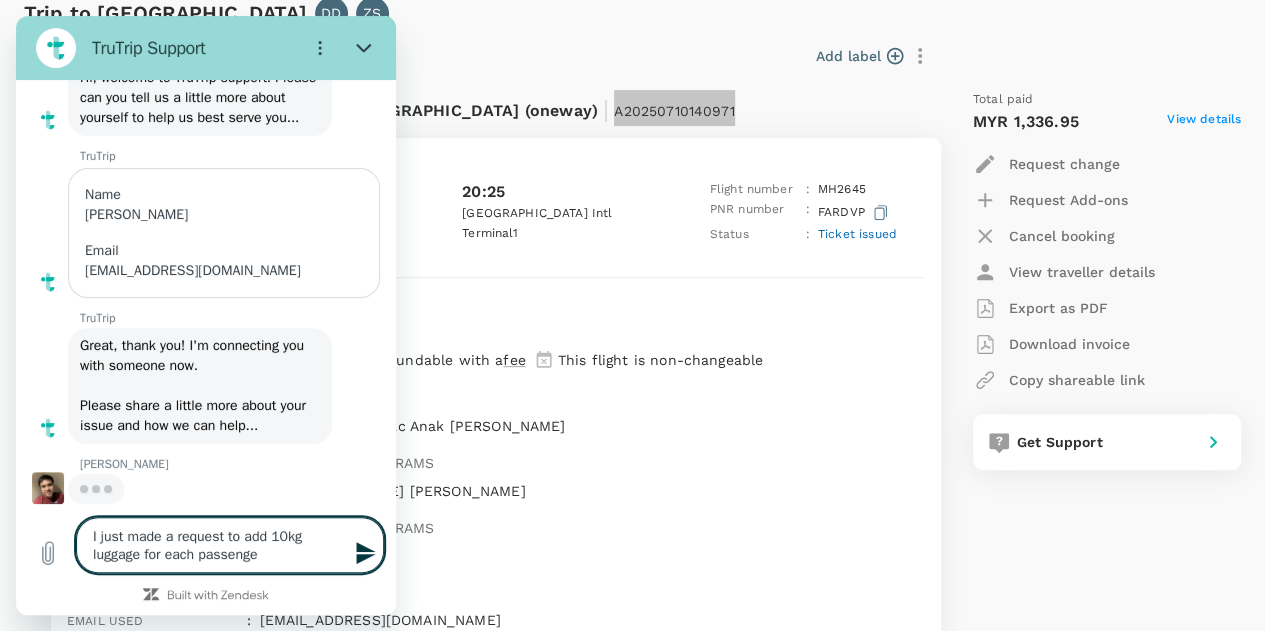type on "I just made a request to add 10kg luggage for each passenger" 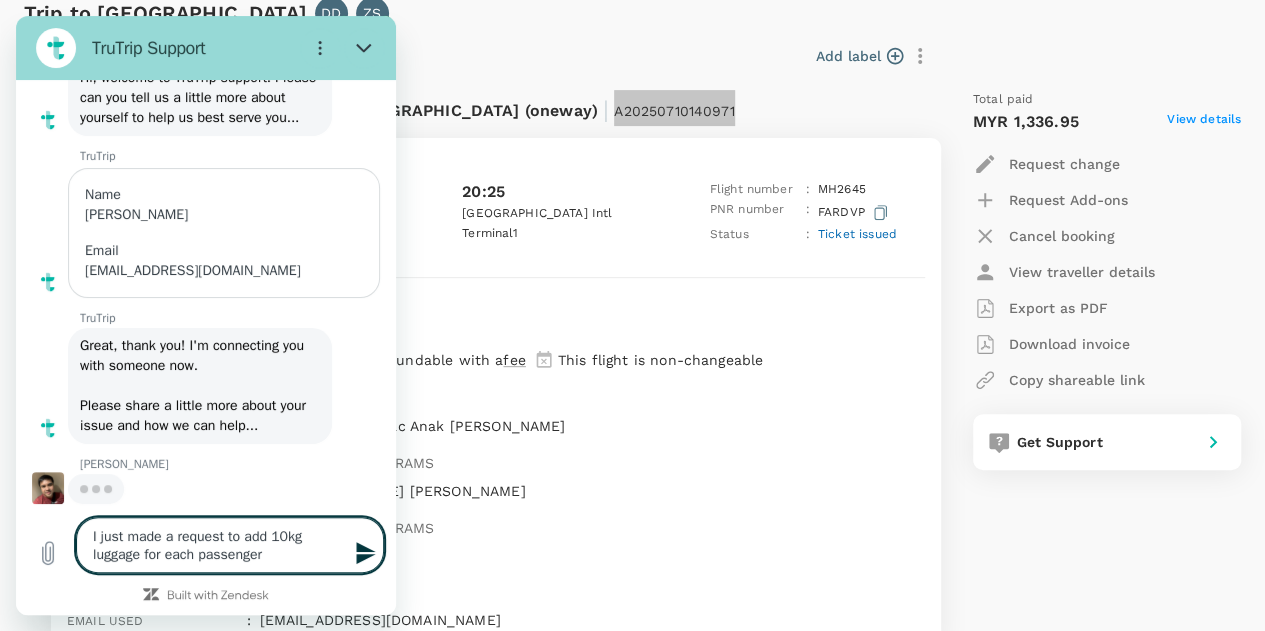 type on "I just made a request to add 10kg luggage for each passenger" 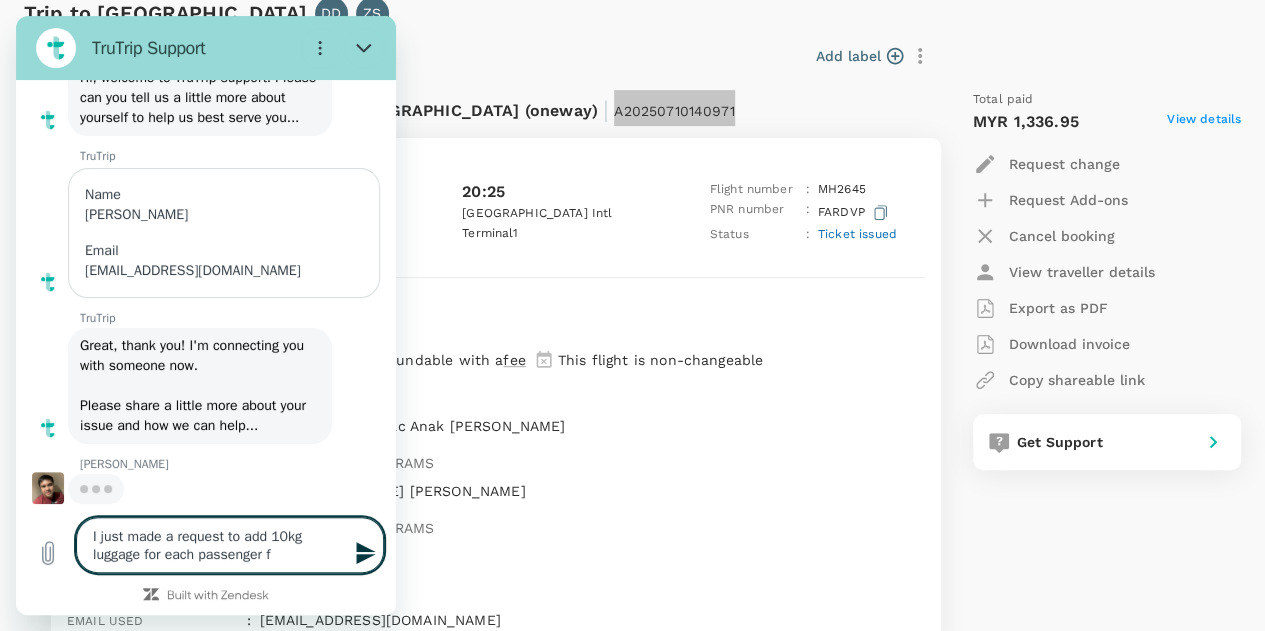 type on "I just made a request to add 10kg luggage for each passenger fo" 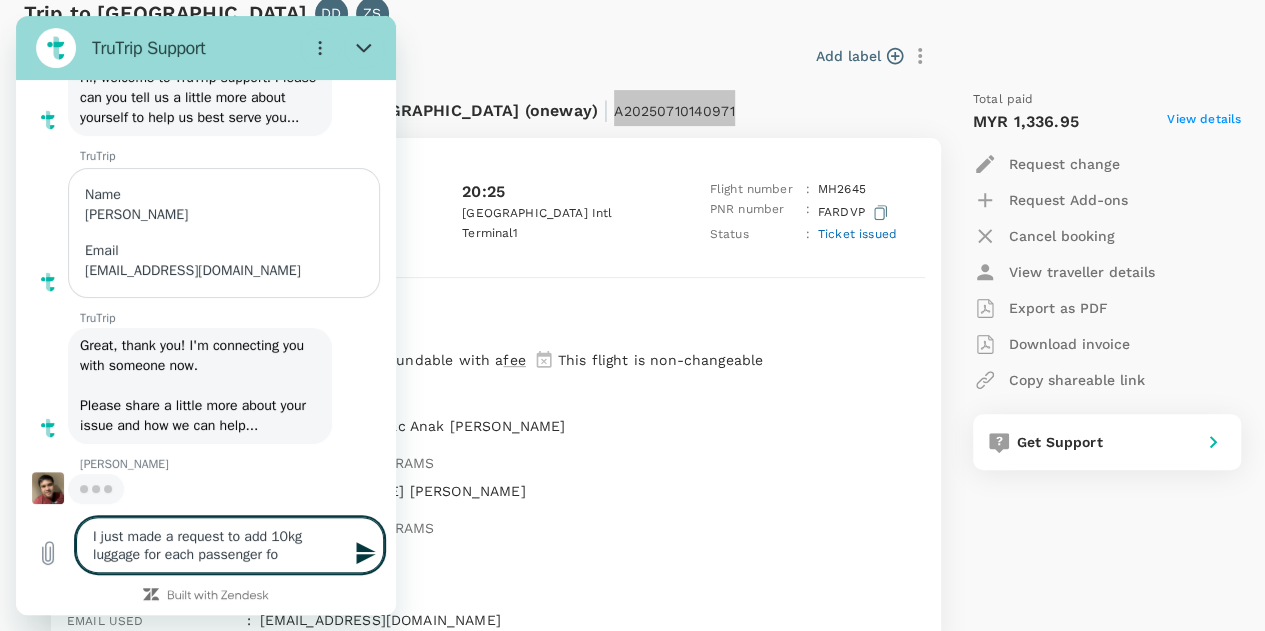 type on "I just made a request to add 10kg luggage for each passenger for" 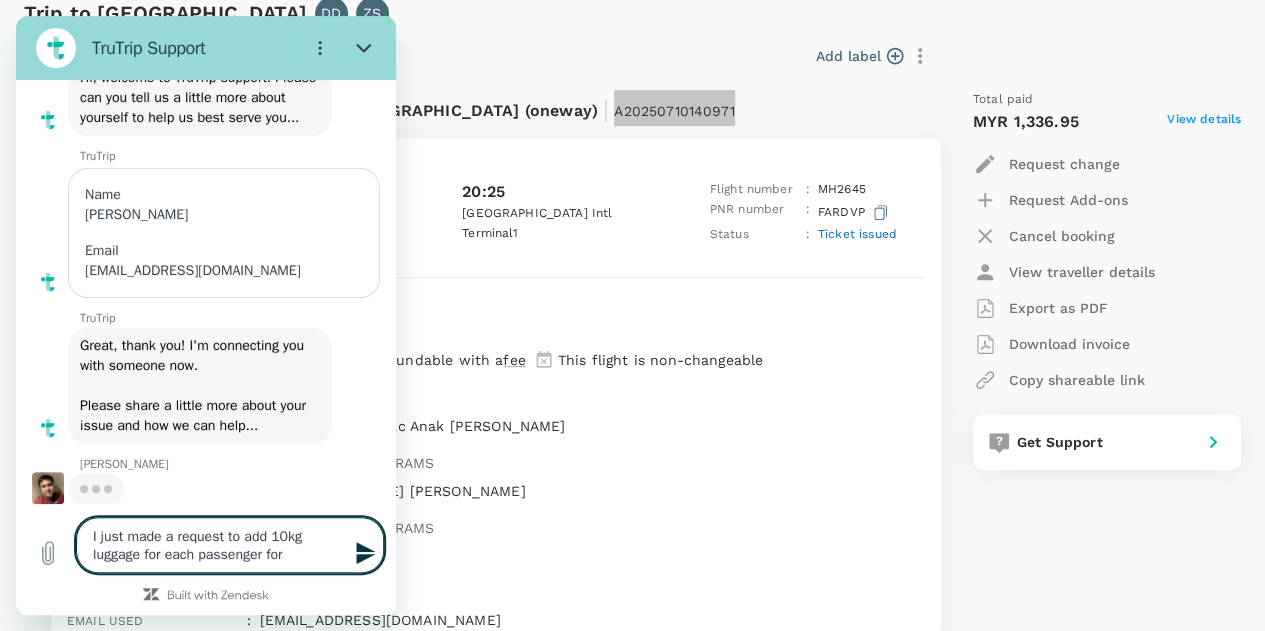 type on "I just made a request to add 10kg luggage for each passenger for" 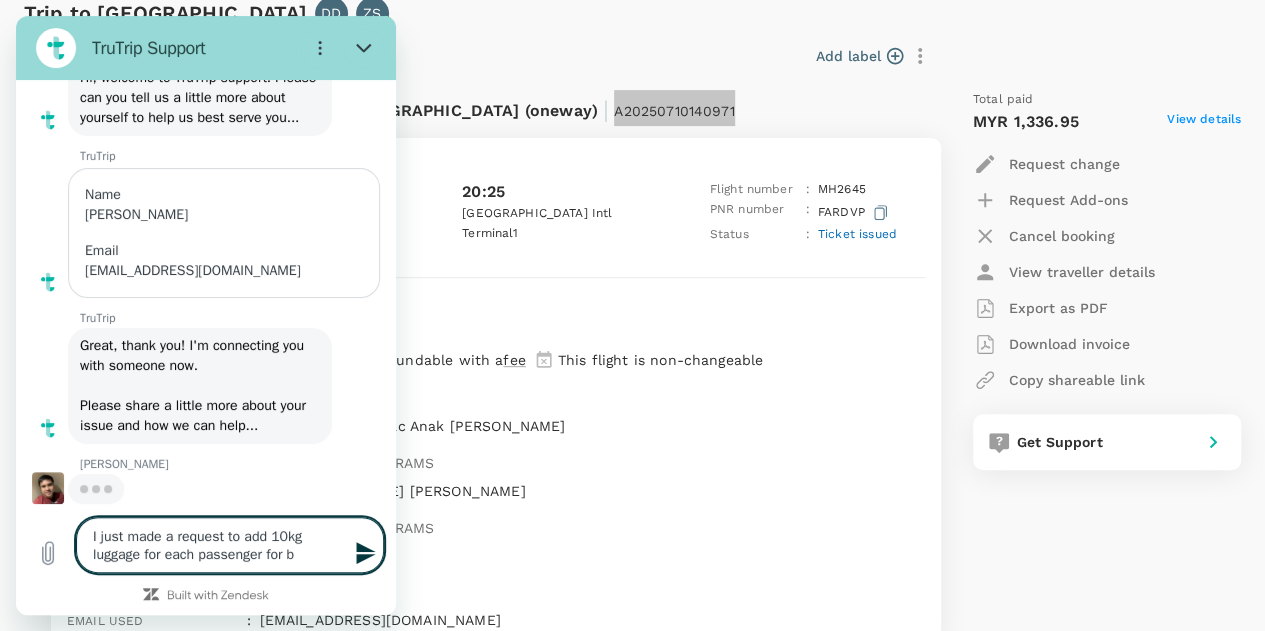 type on "I just made a request to add 10kg luggage for each passenger for bo" 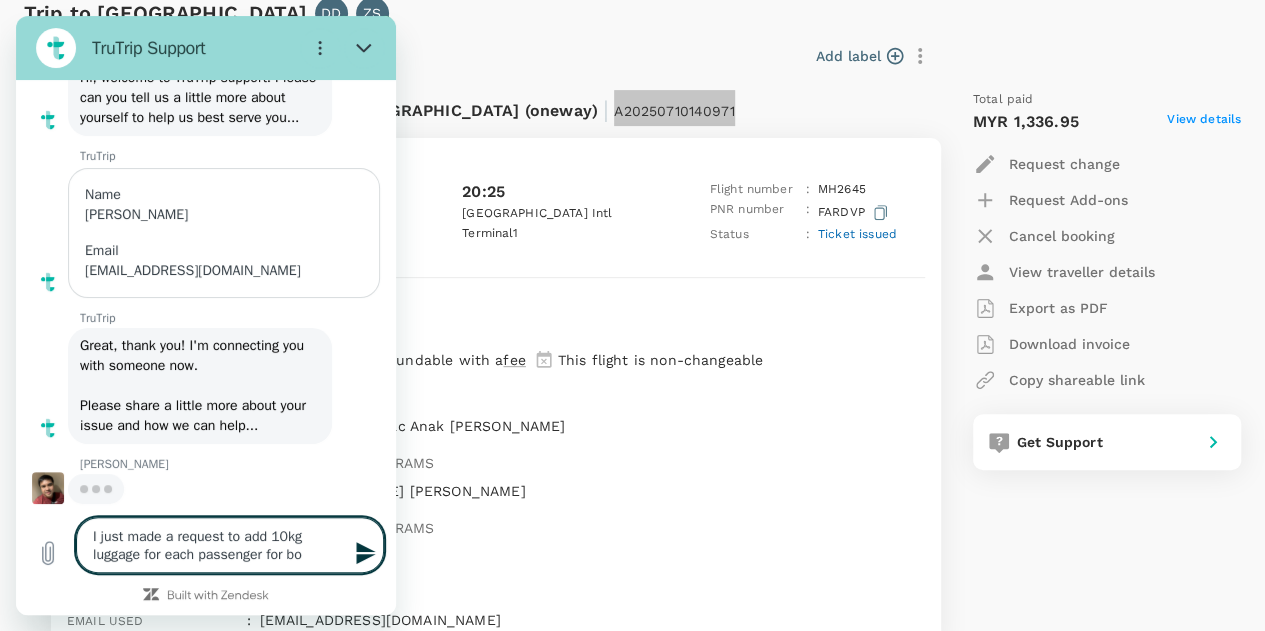 type on "I just made a request to add 10kg luggage for each passenger for boo" 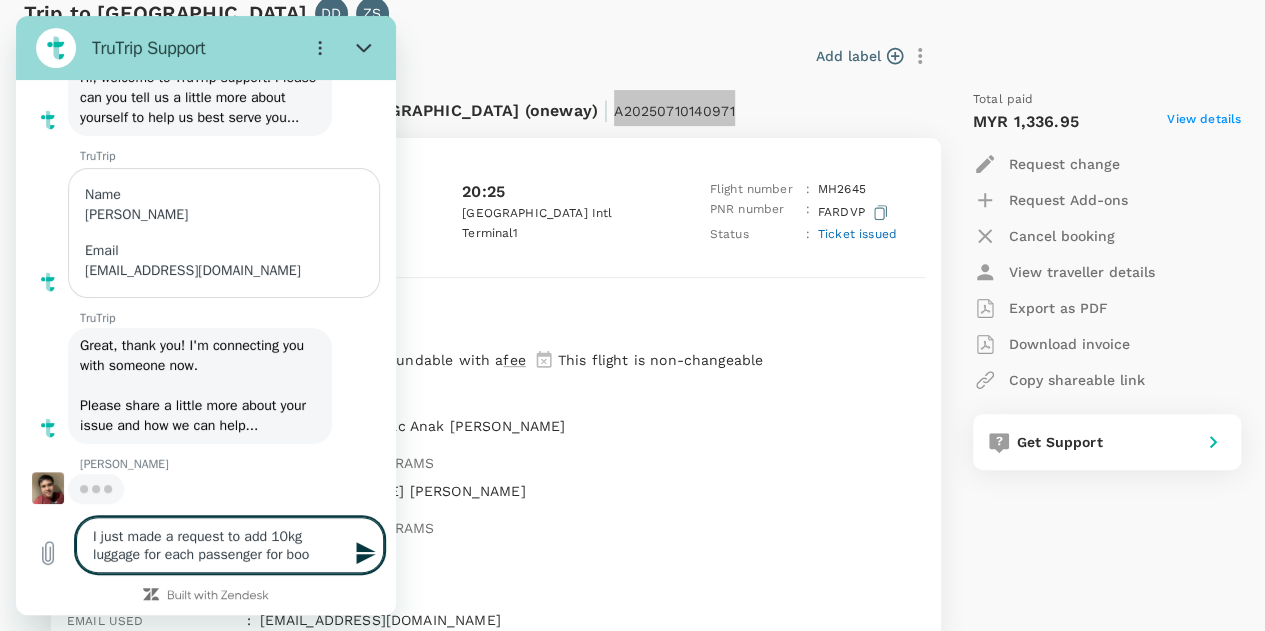 type on "I just made a request to add 10kg luggage for each passenger for book" 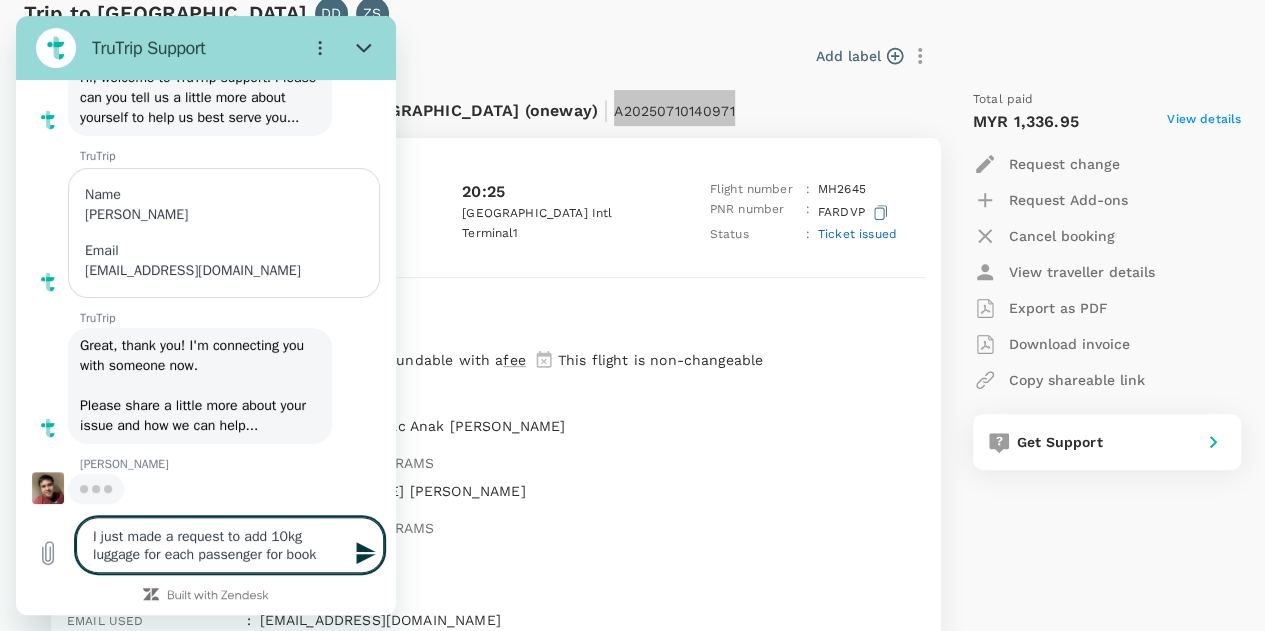 type on "I just made a request to add 10kg luggage for each passenger for booki" 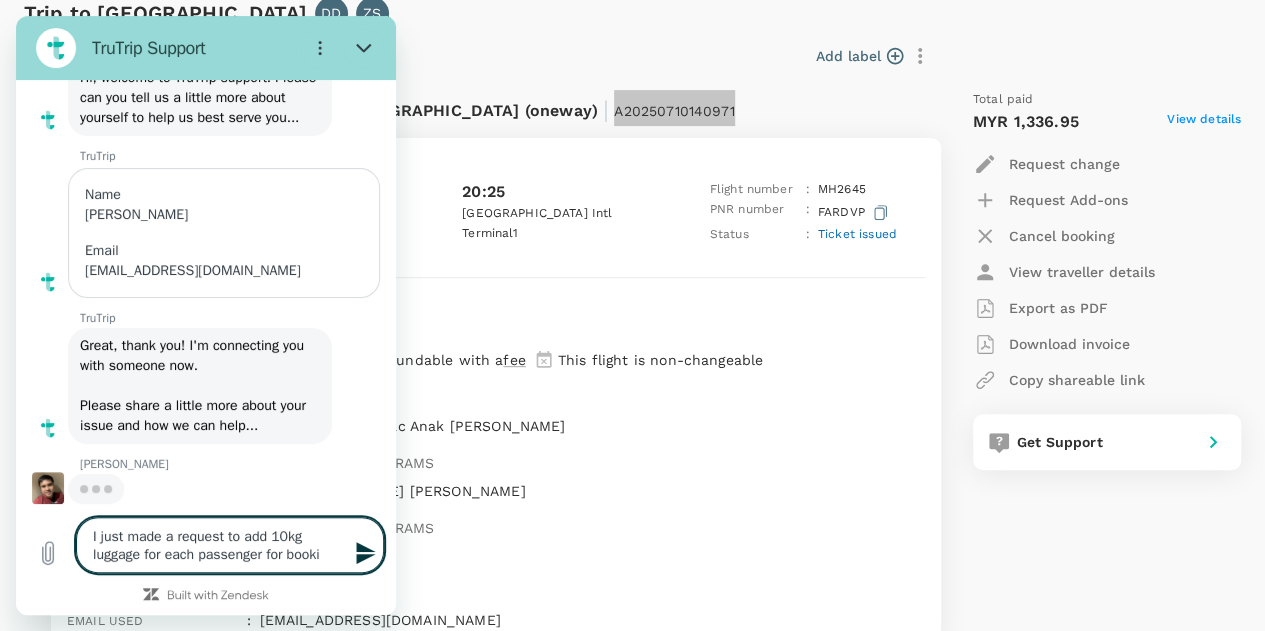 type on "I just made a request to add 10kg luggage for each passenger for bookin" 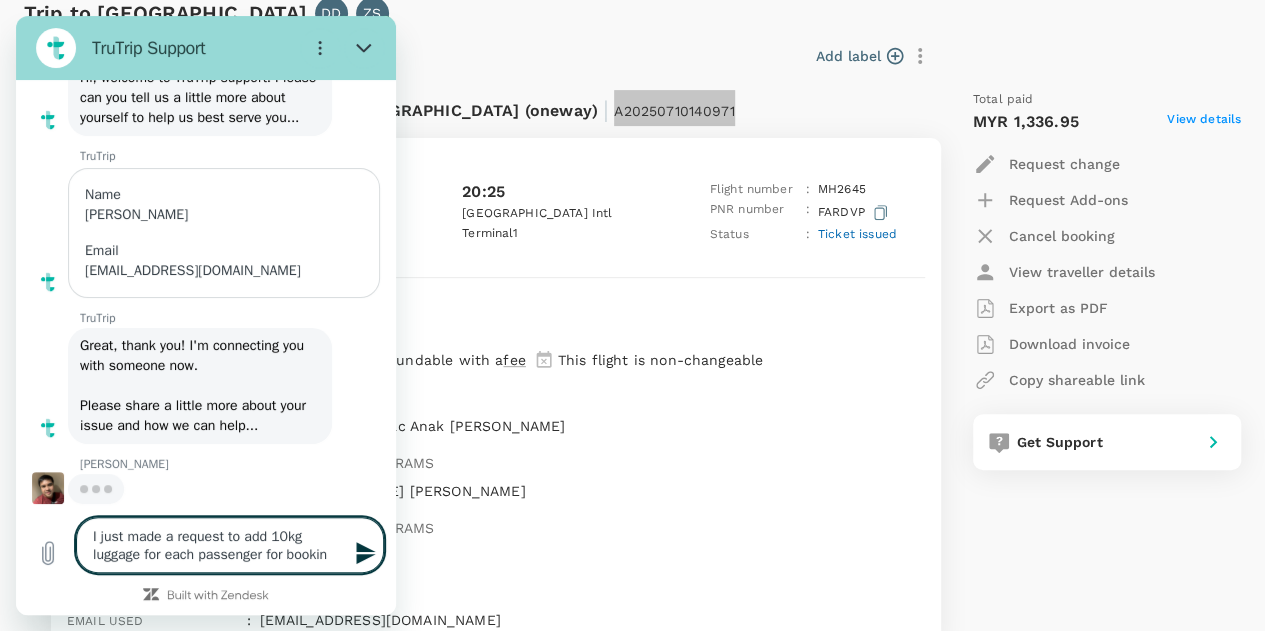 type on "I just made a request to add 10kg luggage for each passenger for booking" 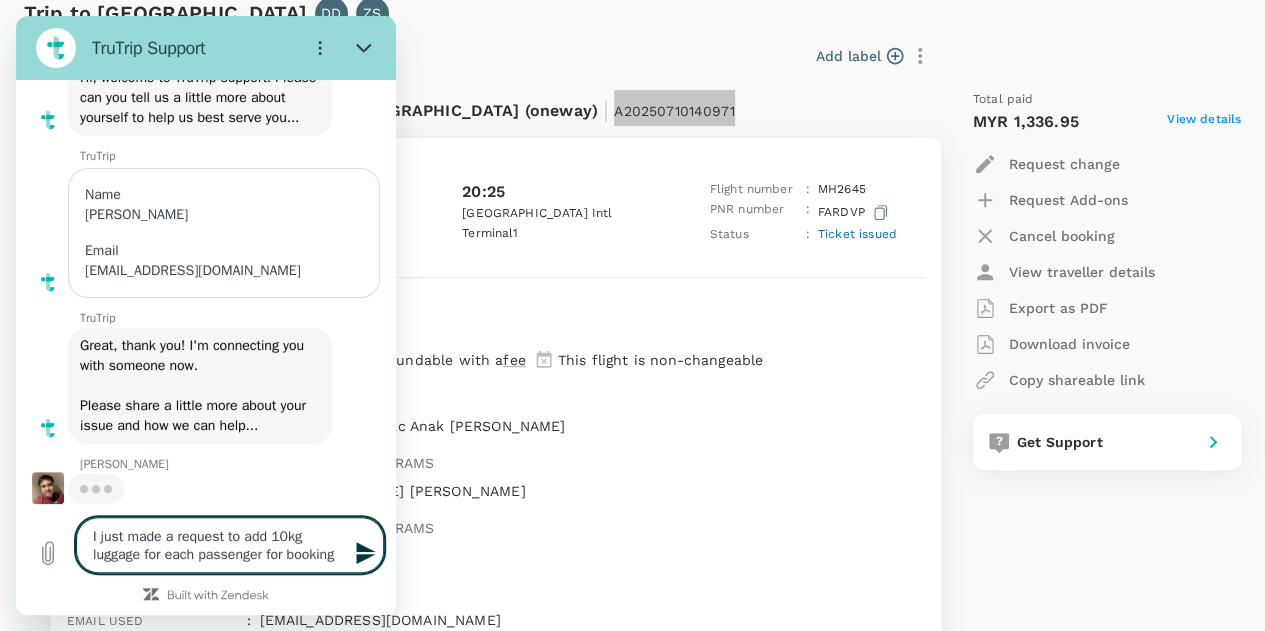 type on "I just made a request to add 10kg luggage for each passenger for booking" 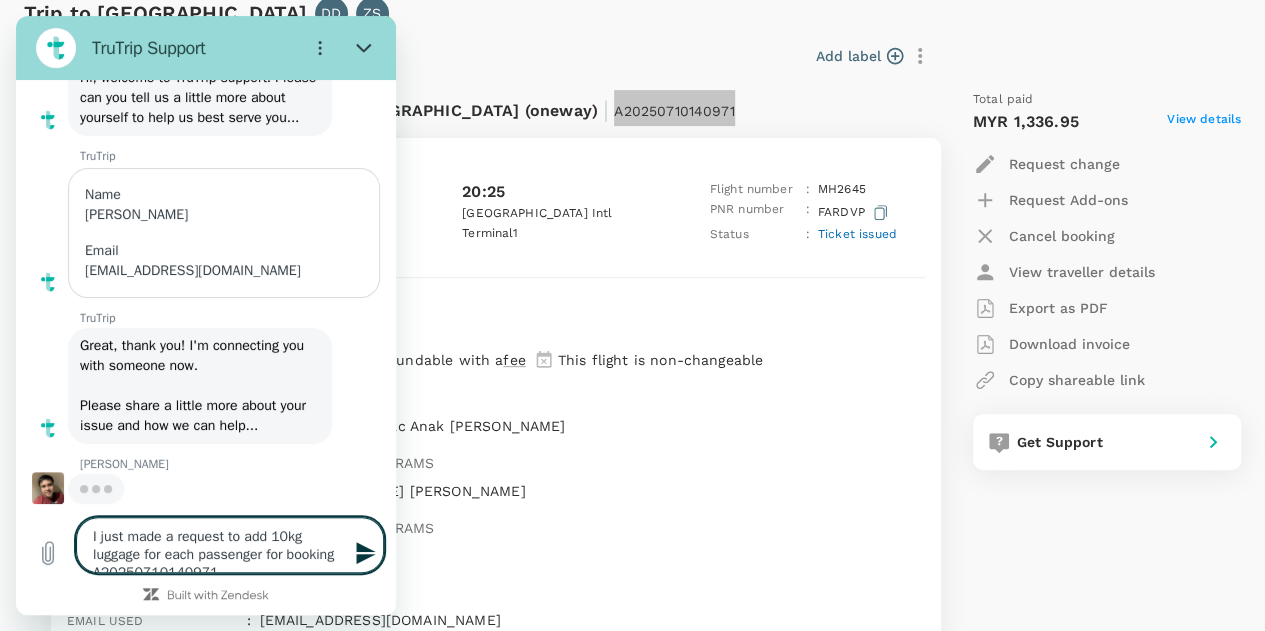 scroll, scrollTop: 99, scrollLeft: 0, axis: vertical 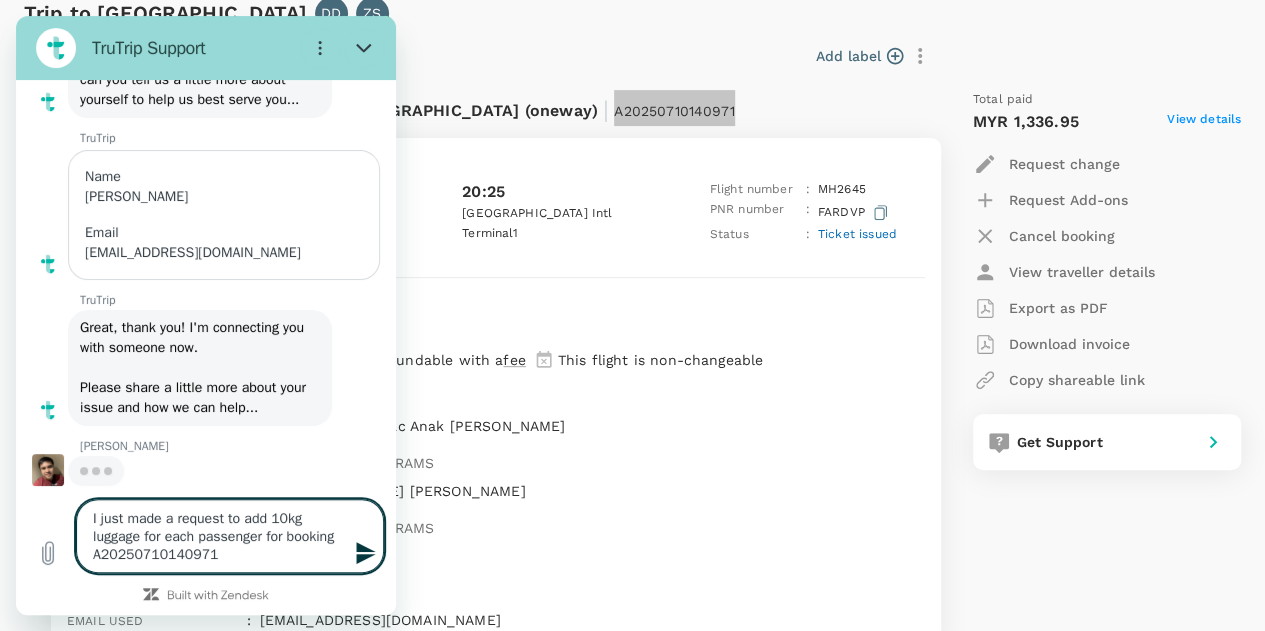 type on "I just made a request to add 10kg luggage for each passenger for booking A20250710140971." 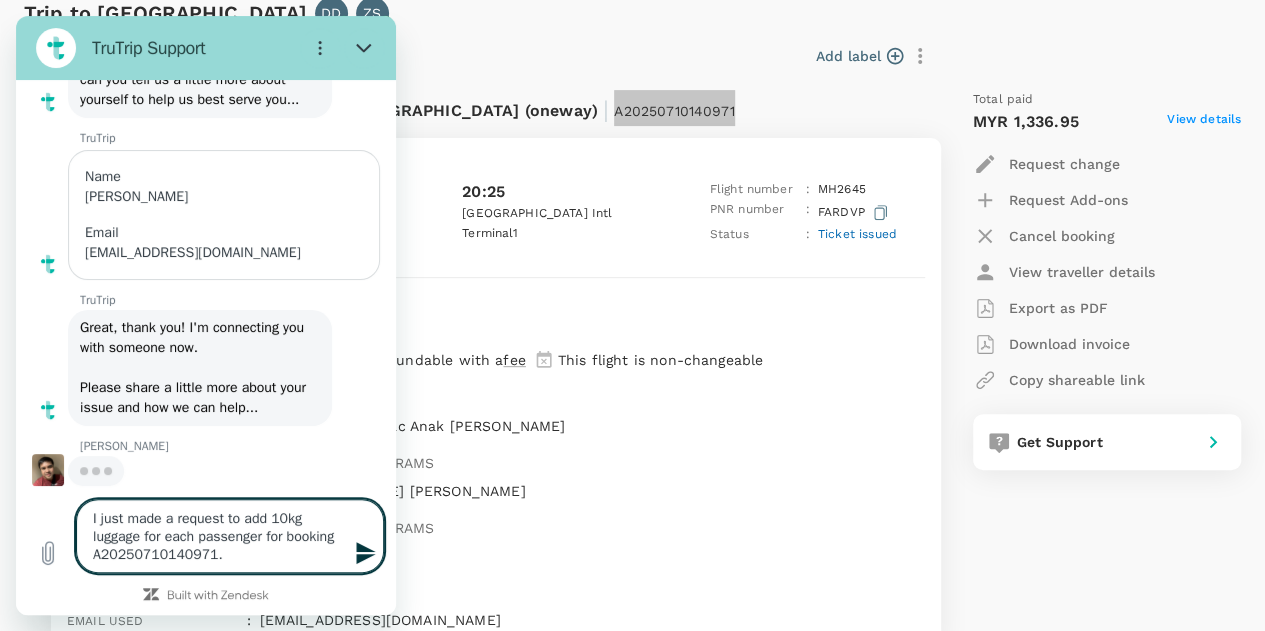 type on "I just made a request to add 10kg luggage for each passenger for booking A20250710140971." 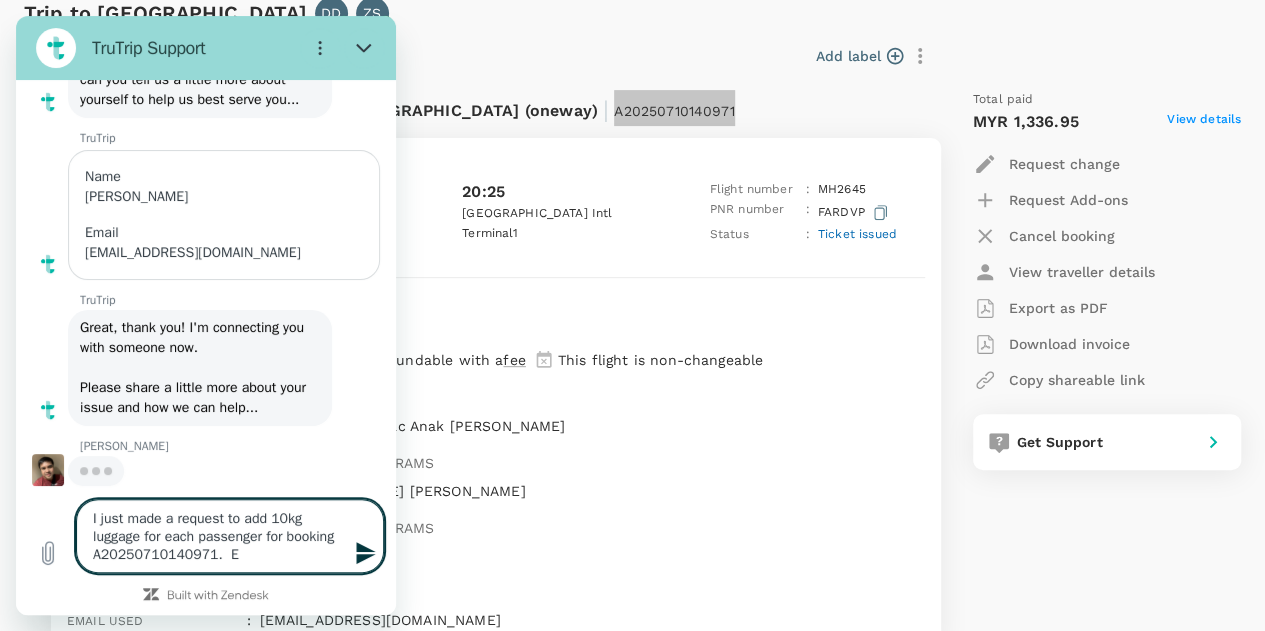 type on "I just made a request to add 10kg luggage for each passenger for booking A20250710140971." 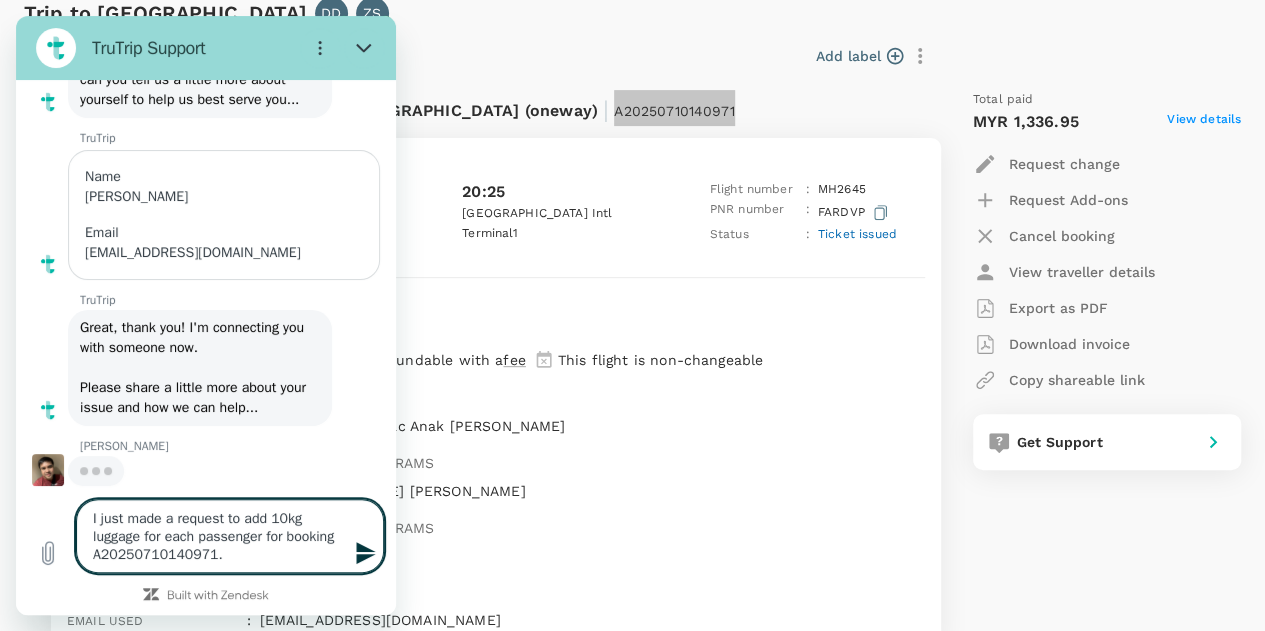 type on "I just made a request to add 10kg luggage for each passenger for booking A20250710140971.  T" 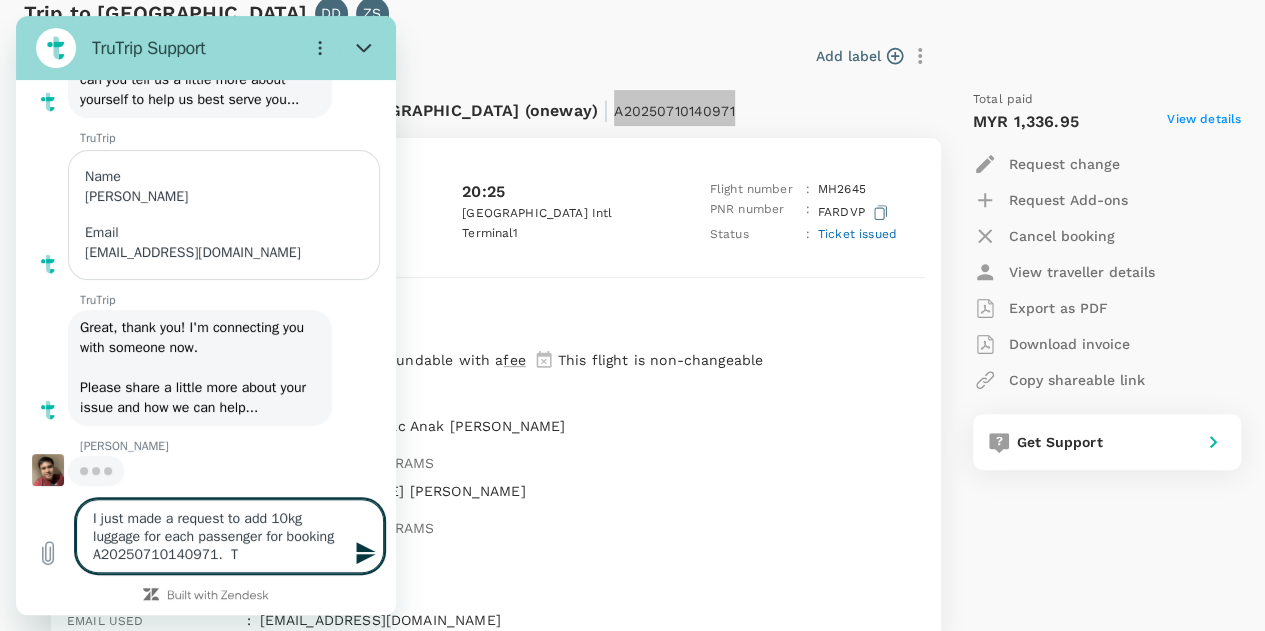type on "I just made a request to add 10kg luggage for each passenger for booking A20250710140971.  Th" 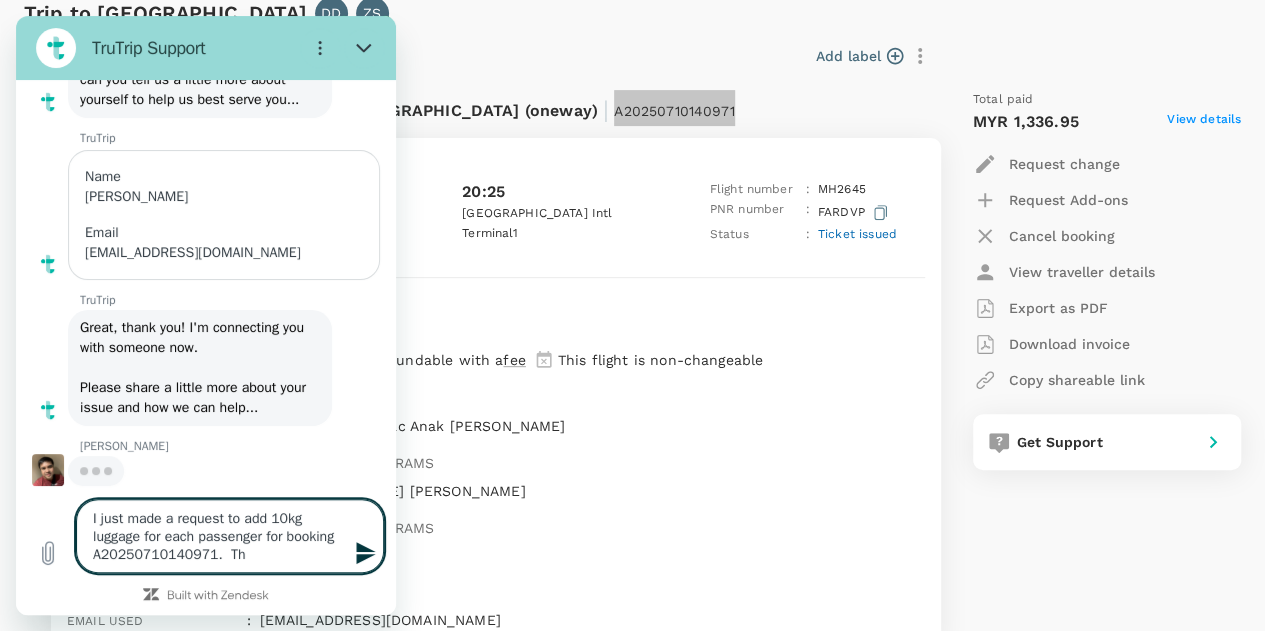 type on "I just made a request to add 10kg luggage for each passenger for booking A20250710140971.  Thi" 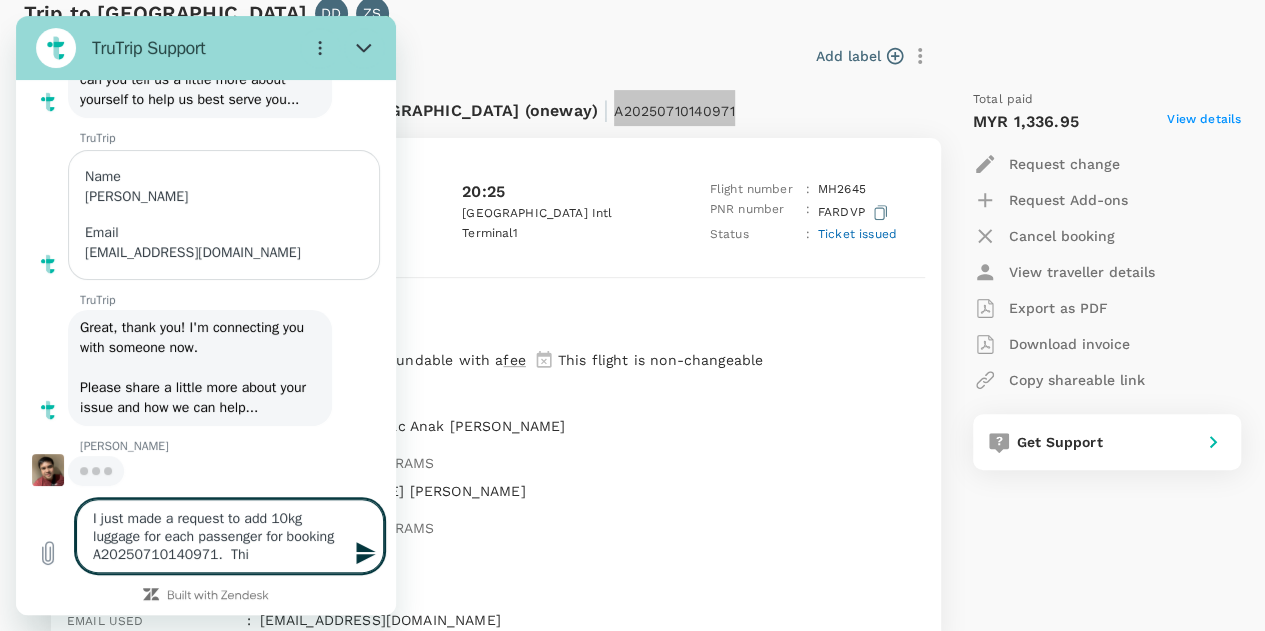 type on "I just made a request to add 10kg luggage for each passenger for booking A20250710140971.  This" 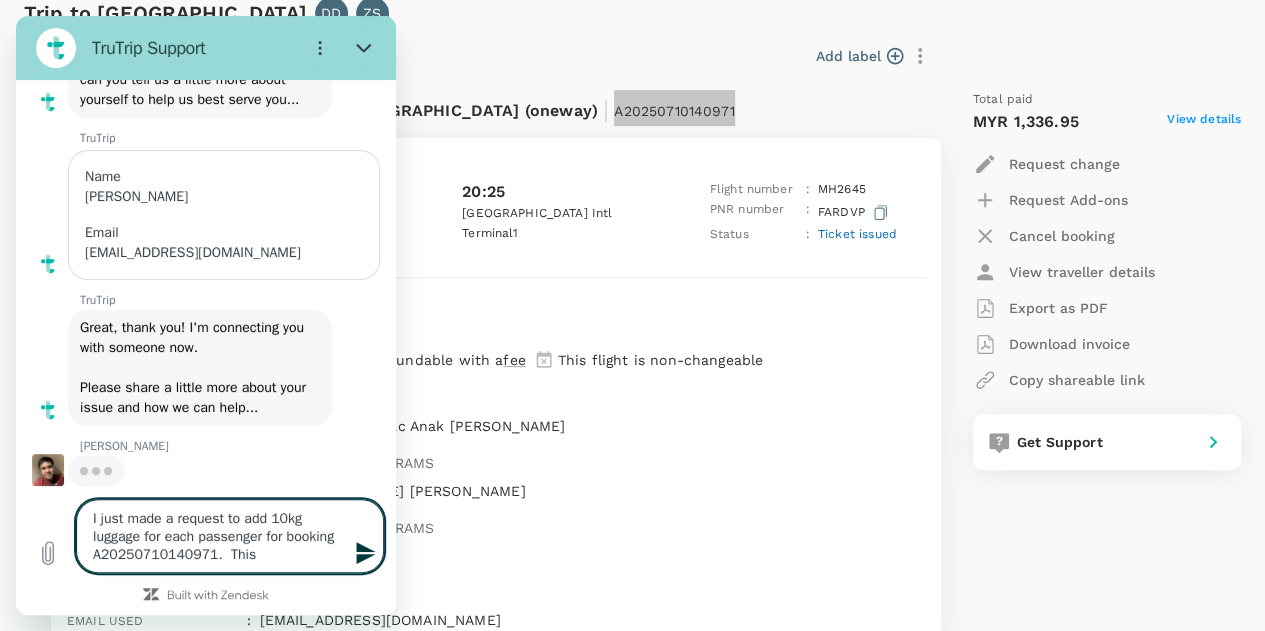 type on "I just made a request to add 10kg luggage for each passenger for booking A20250710140971.  This" 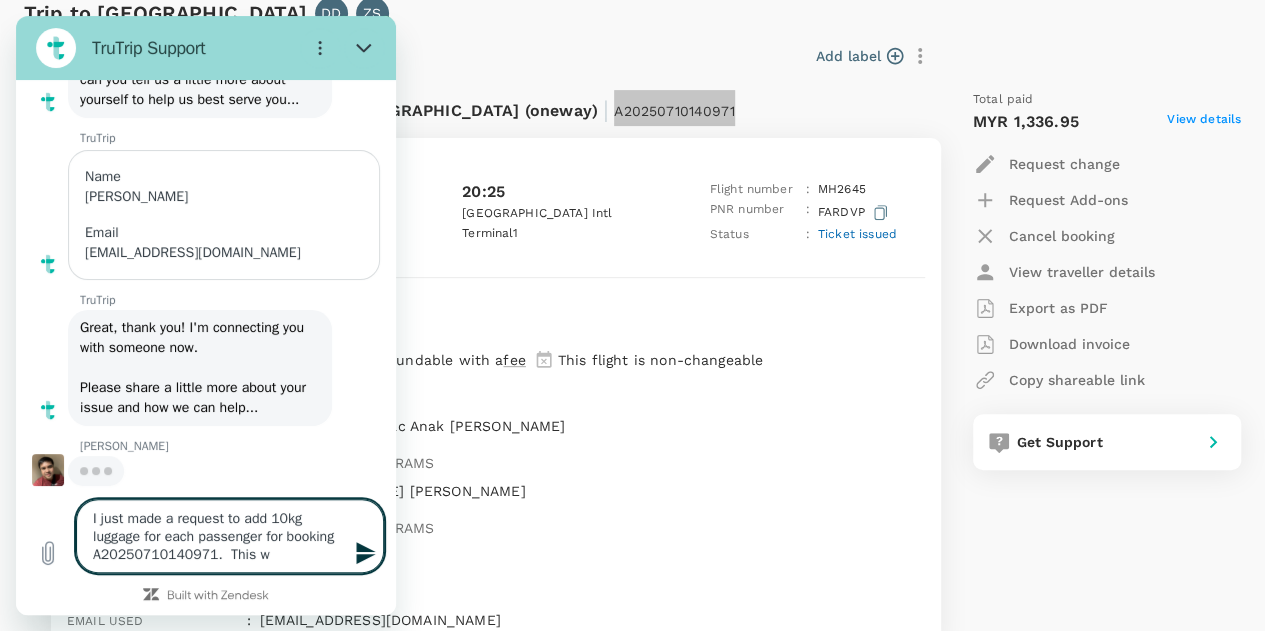 type on "I just made a request to add 10kg luggage for each passenger for booking A20250710140971.  This wo" 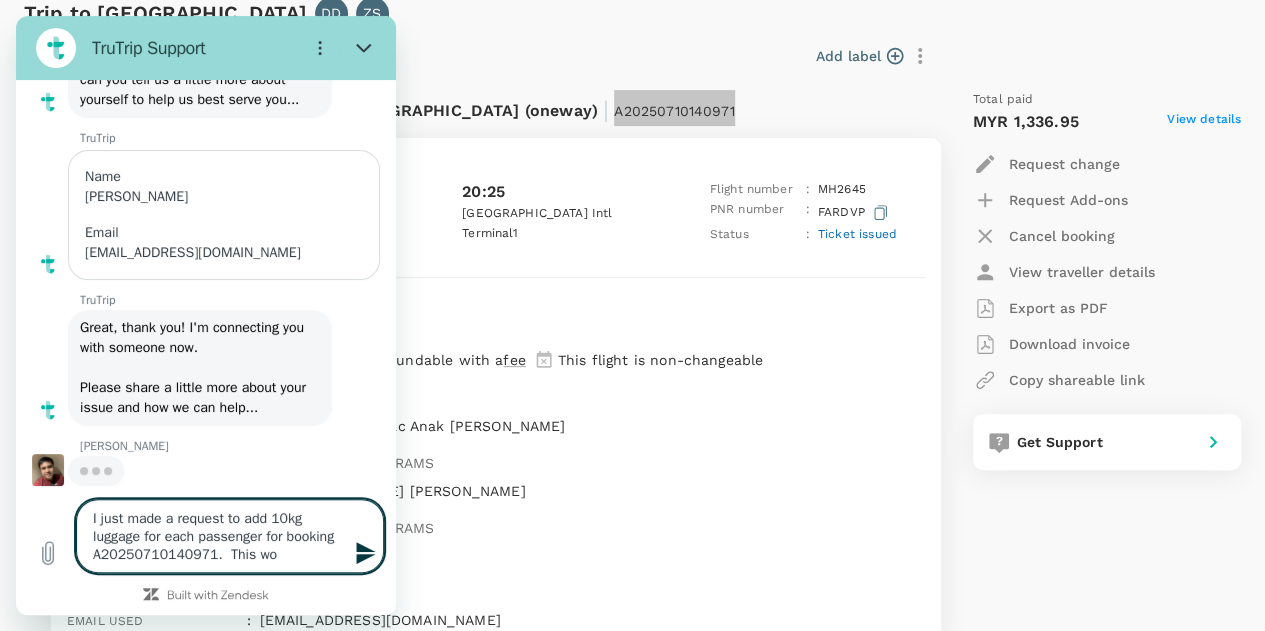 type on "I just made a request to add 10kg luggage for each passenger for booking A20250710140971.  This wou" 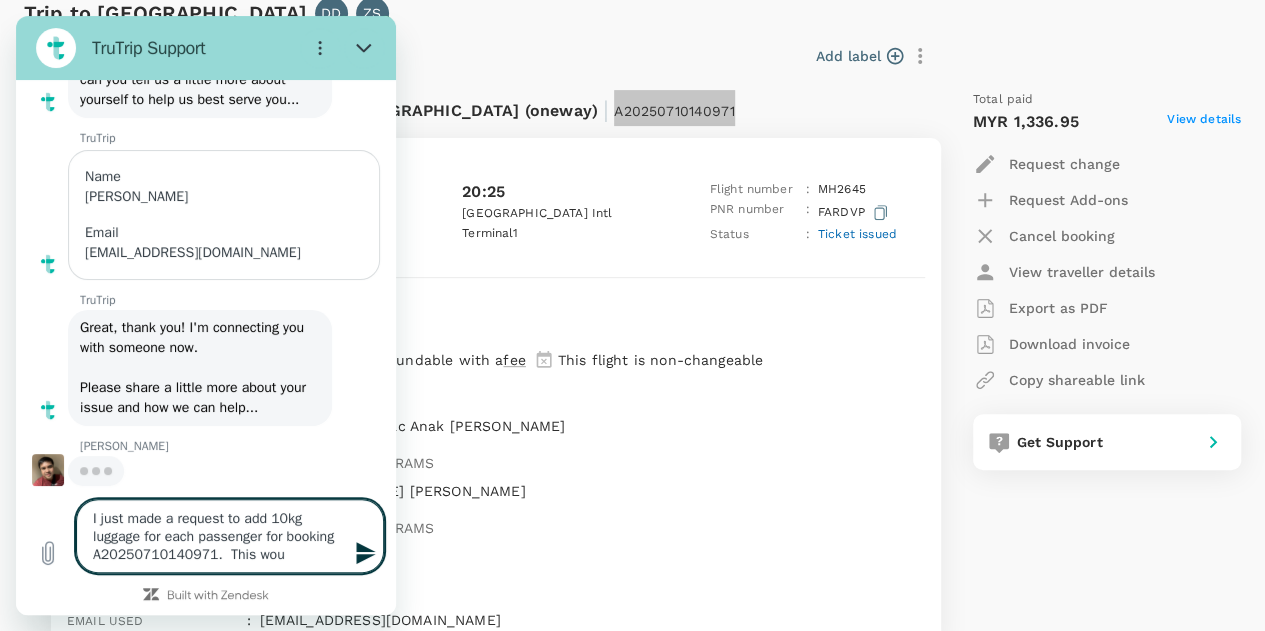 type 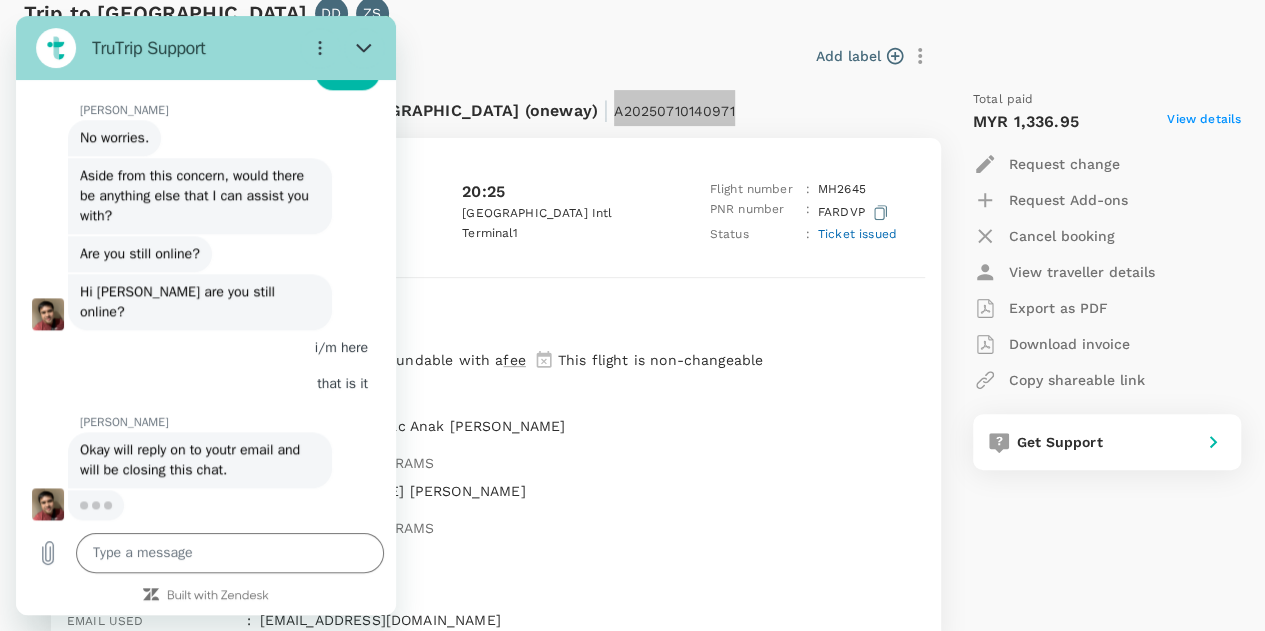 scroll, scrollTop: 1093, scrollLeft: 0, axis: vertical 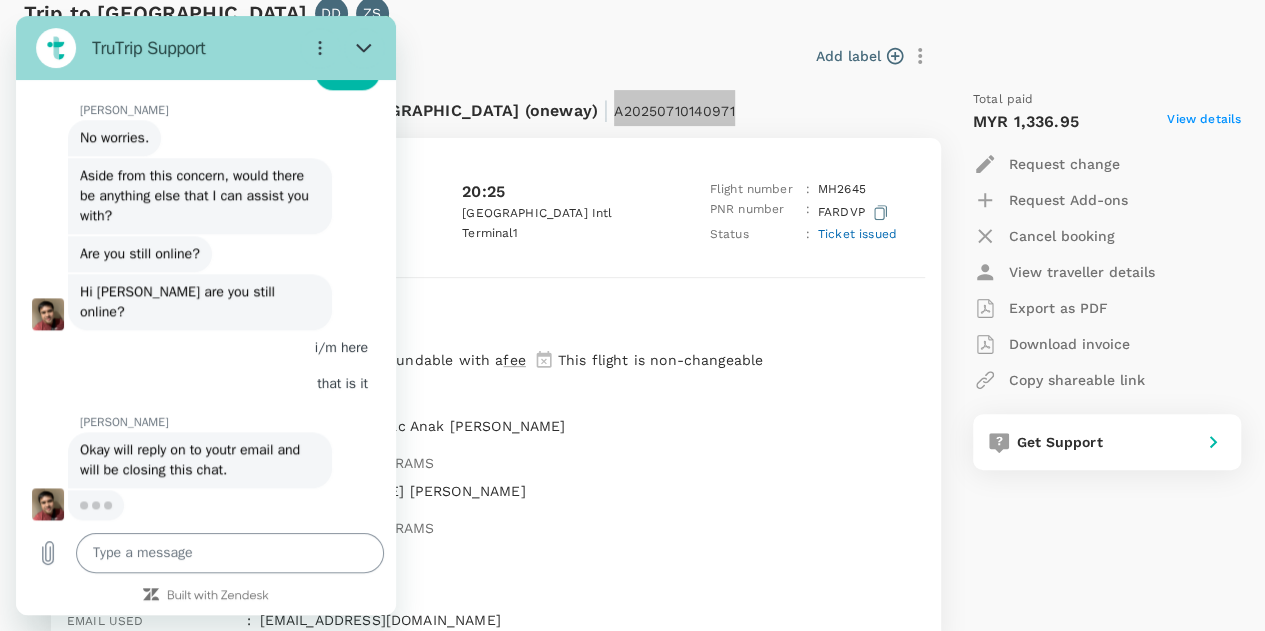 click at bounding box center (230, 553) 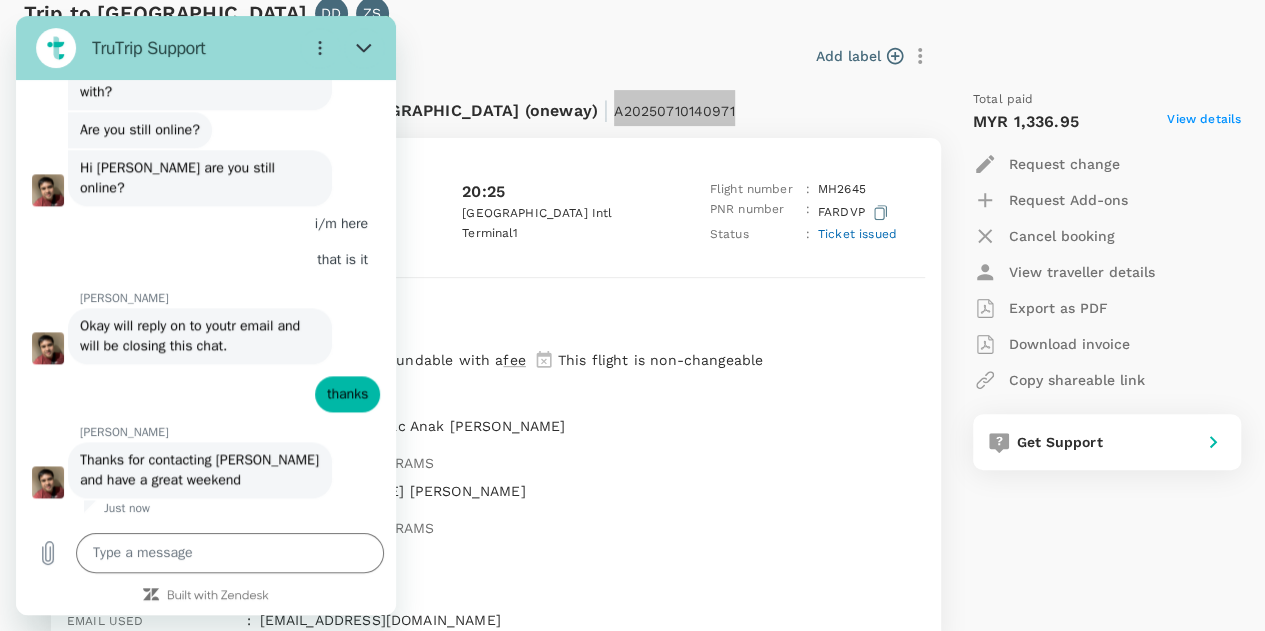 scroll, scrollTop: 1217, scrollLeft: 0, axis: vertical 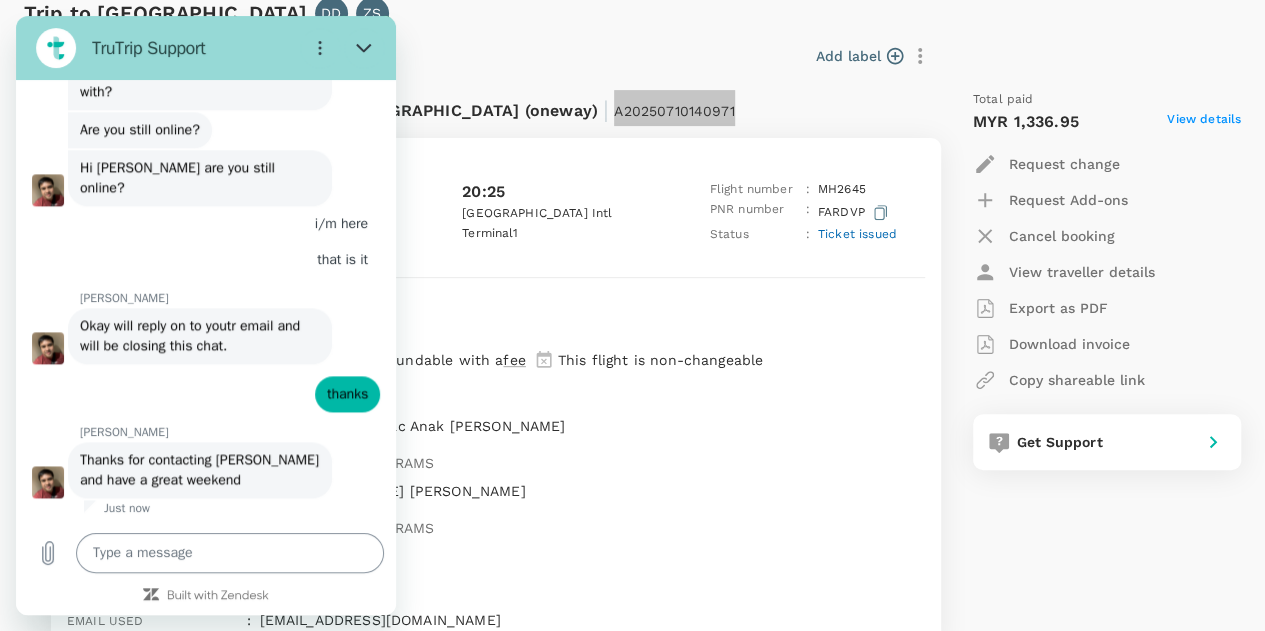 click at bounding box center (230, 553) 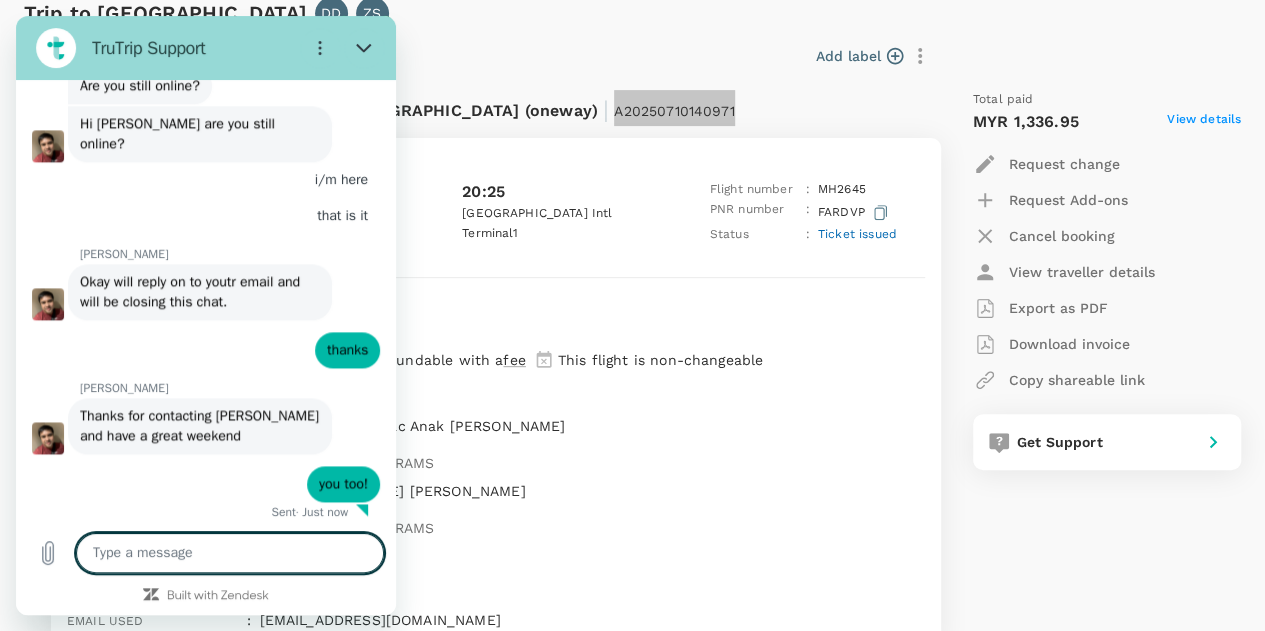 scroll, scrollTop: 1265, scrollLeft: 0, axis: vertical 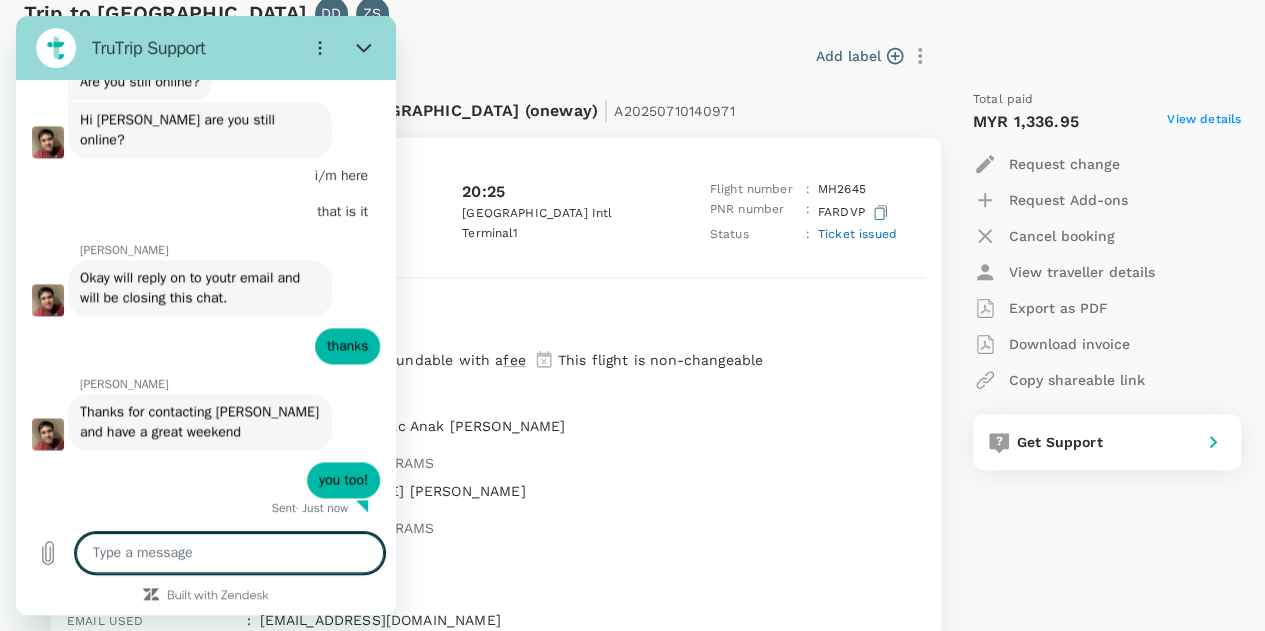 click on "Baggage & seat : DD Derennancy Mac Anak   [PERSON_NAME] UP TO 20 KILOGRAMS ZS [PERSON_NAME] UP TO 20 KILOGRAMS" at bounding box center (492, 477) 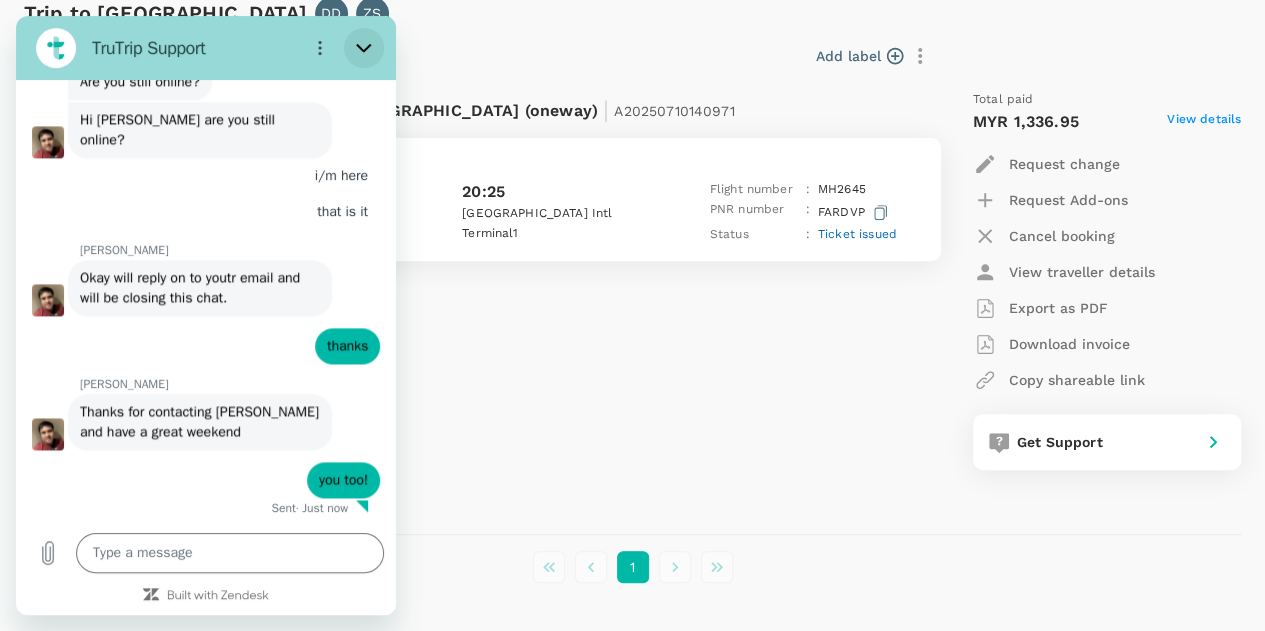 click 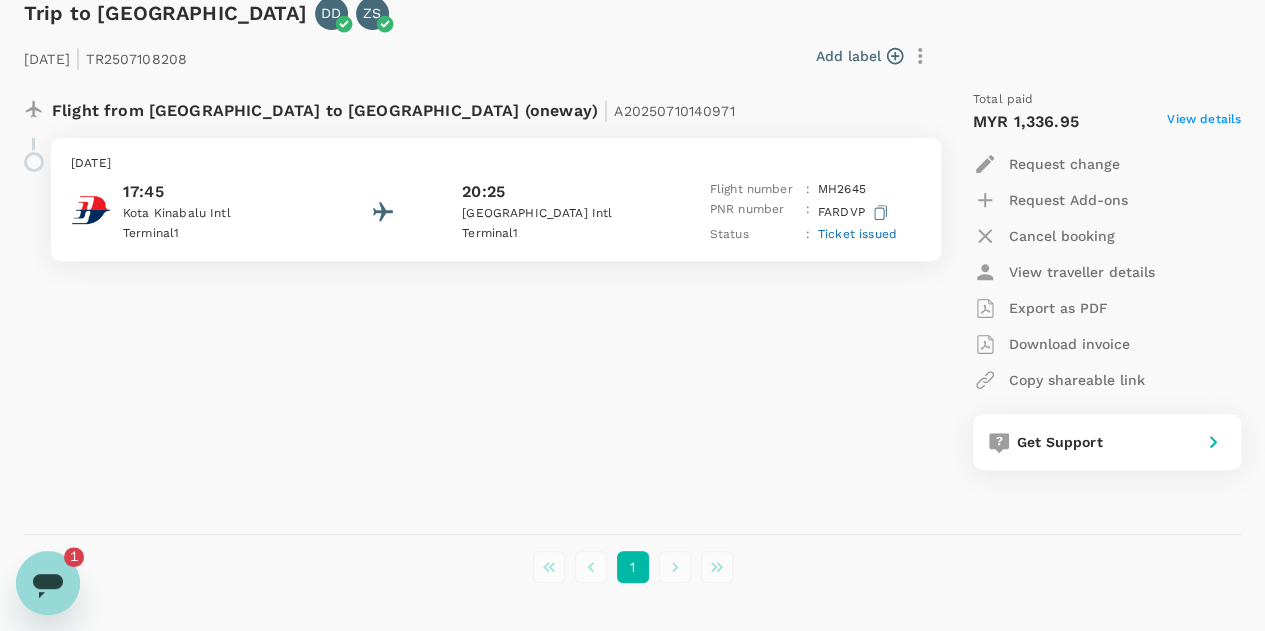 scroll, scrollTop: 0, scrollLeft: 0, axis: both 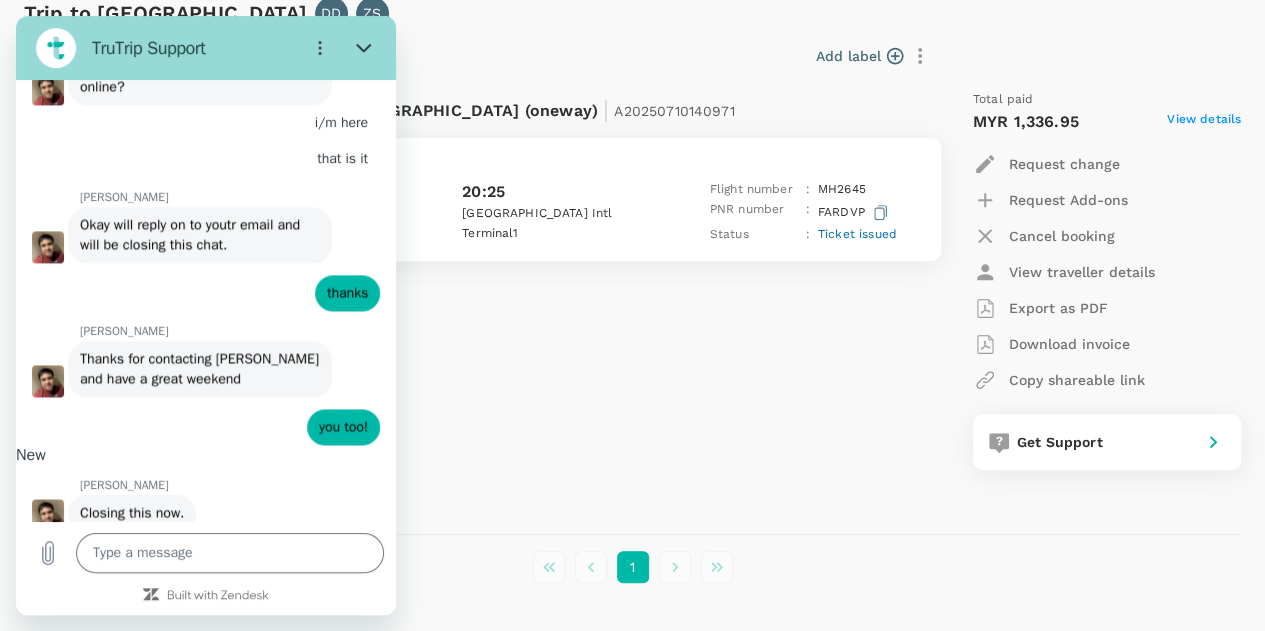 click on "[DATE]     |   TR2507108208 Add label Flight from [GEOGRAPHIC_DATA] to [GEOGRAPHIC_DATA] (oneway)   |   A20250710140971 [DATE]   17:[GEOGRAPHIC_DATA]  1 20:25 [GEOGRAPHIC_DATA]  1 Flight number : MH 2645 PNR number : FARDVP   Status : Ticket issued Total paid MYR 1,336.95 View details Request change Request Add-ons Cancel booking View traveller details Export as PDF Download invoice Copy shareable link Get Support" at bounding box center (616, 250) 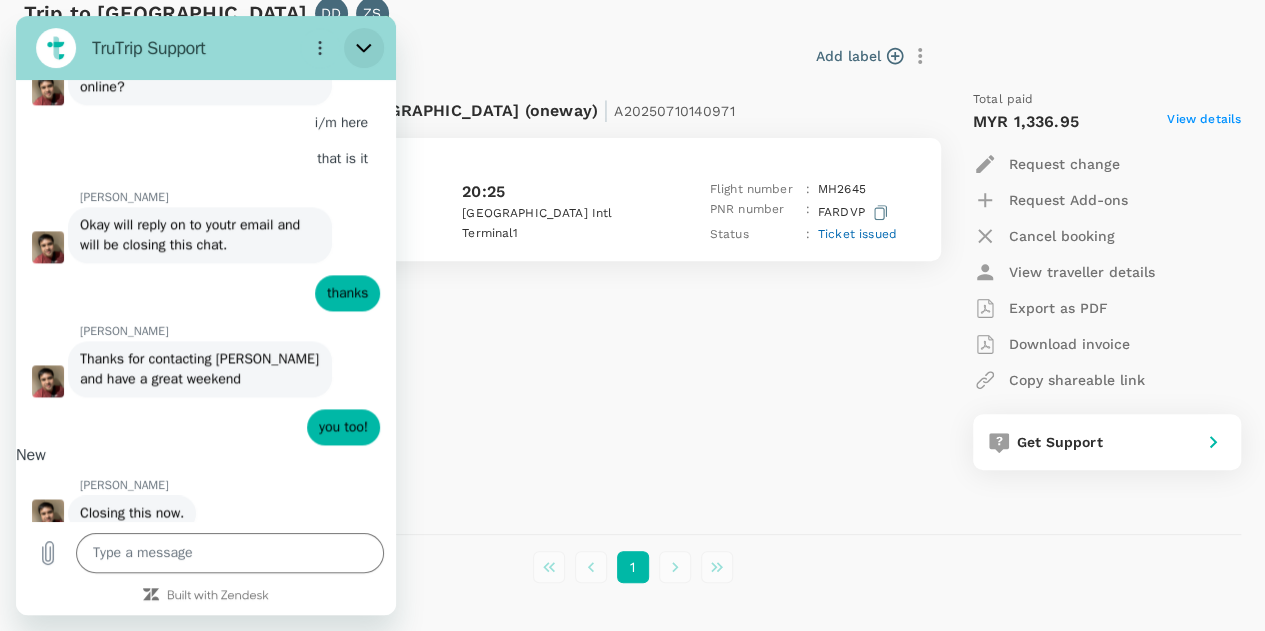click 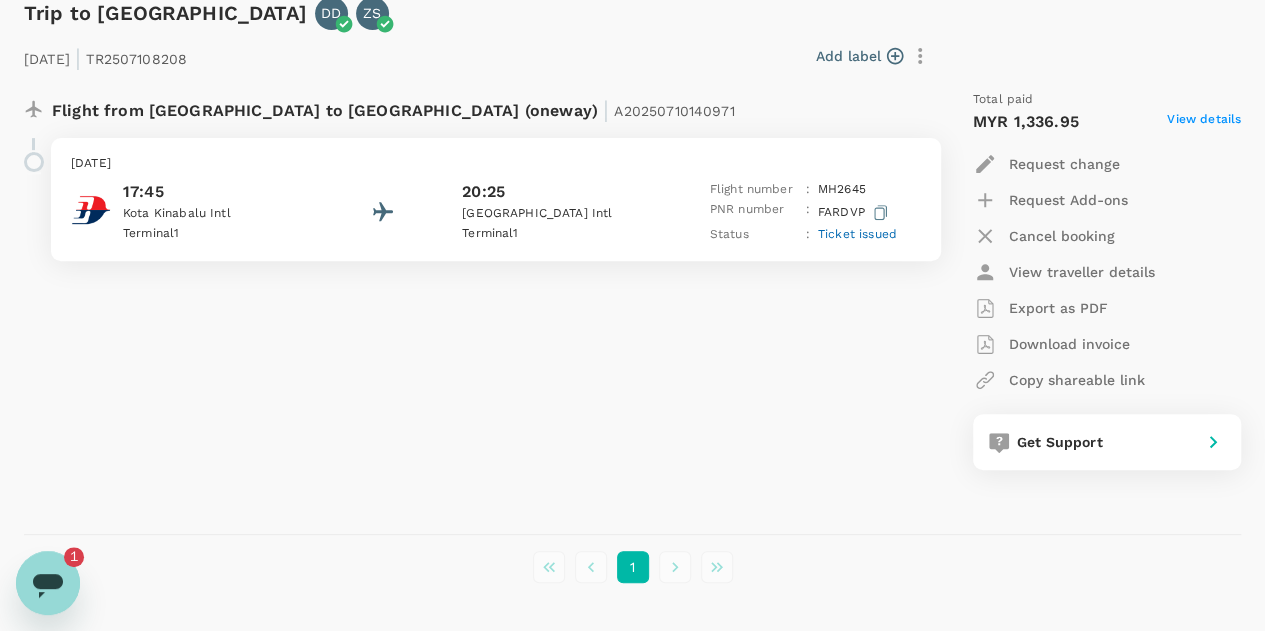 scroll, scrollTop: 0, scrollLeft: 0, axis: both 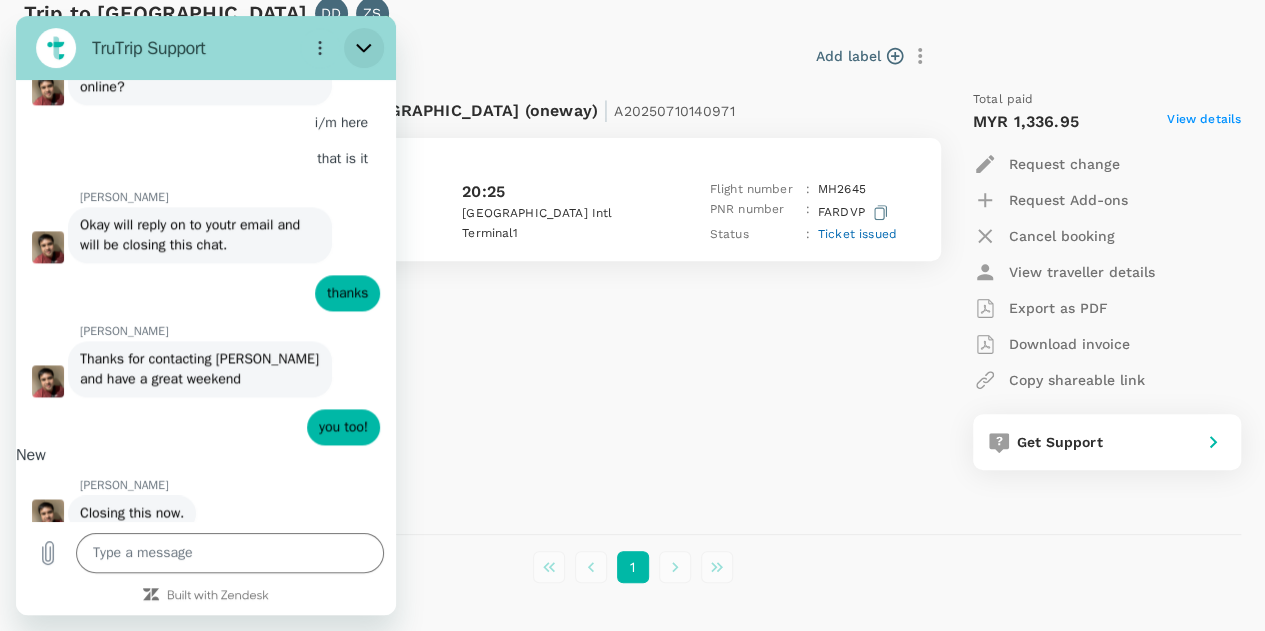 click 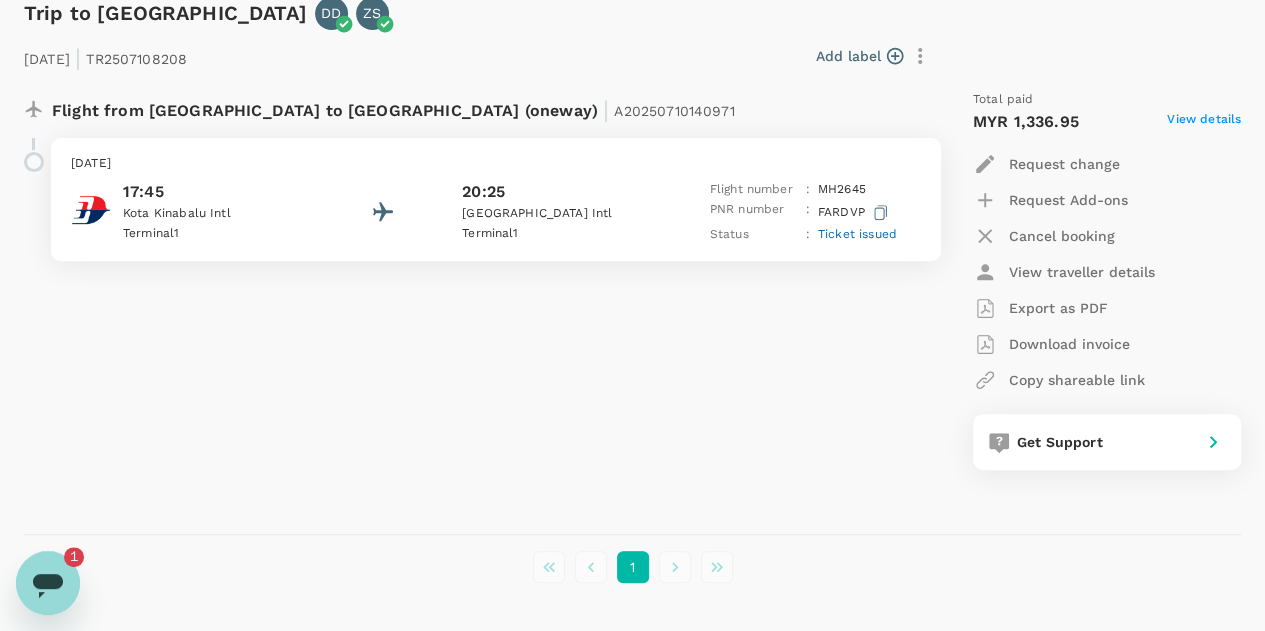 scroll, scrollTop: 0, scrollLeft: 0, axis: both 